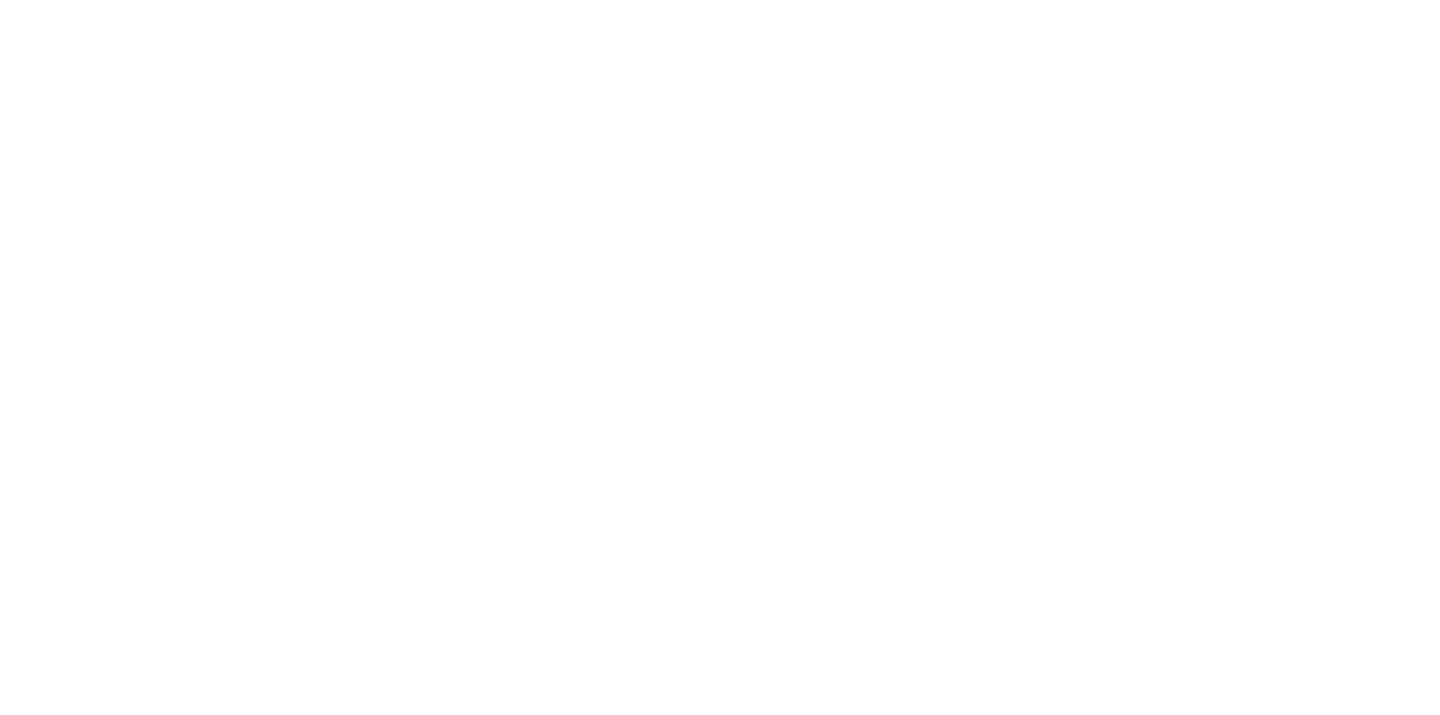scroll, scrollTop: 0, scrollLeft: 0, axis: both 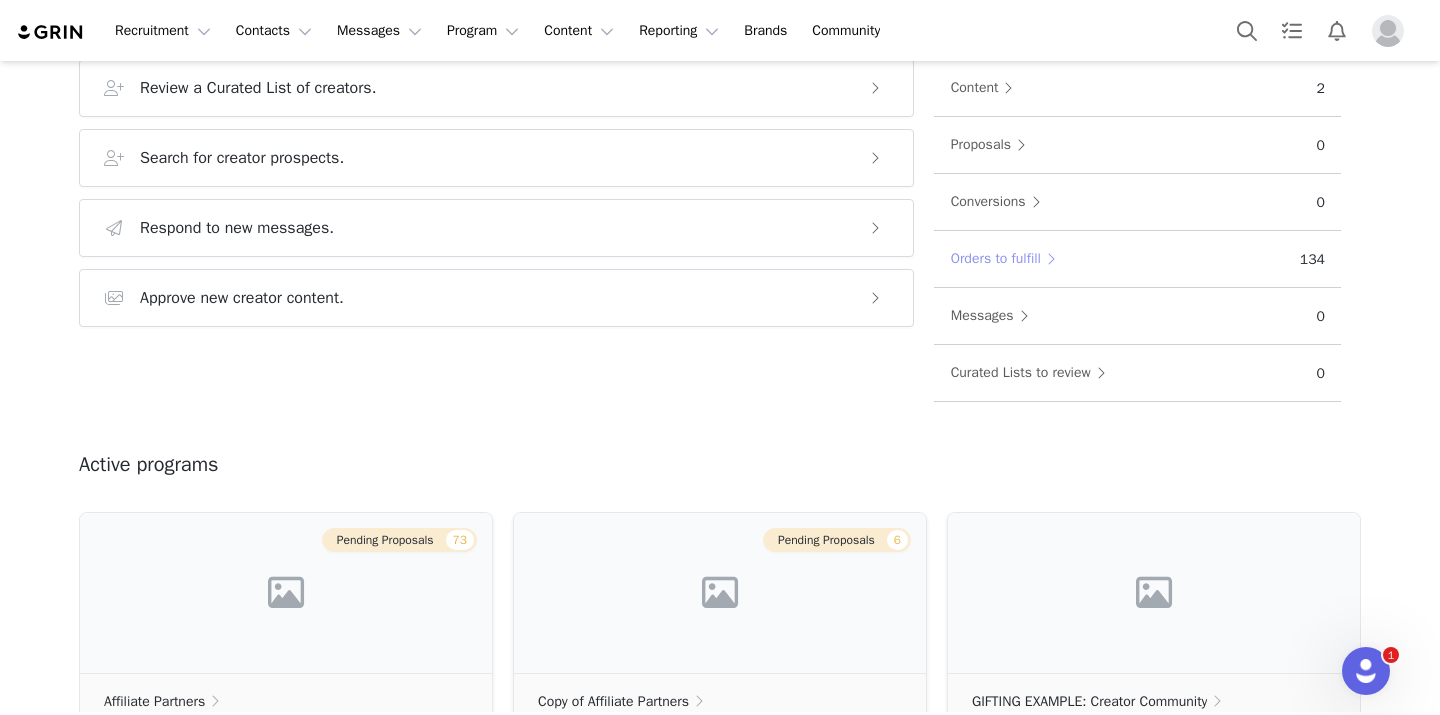 click on "Orders to fulfill" at bounding box center [1008, 259] 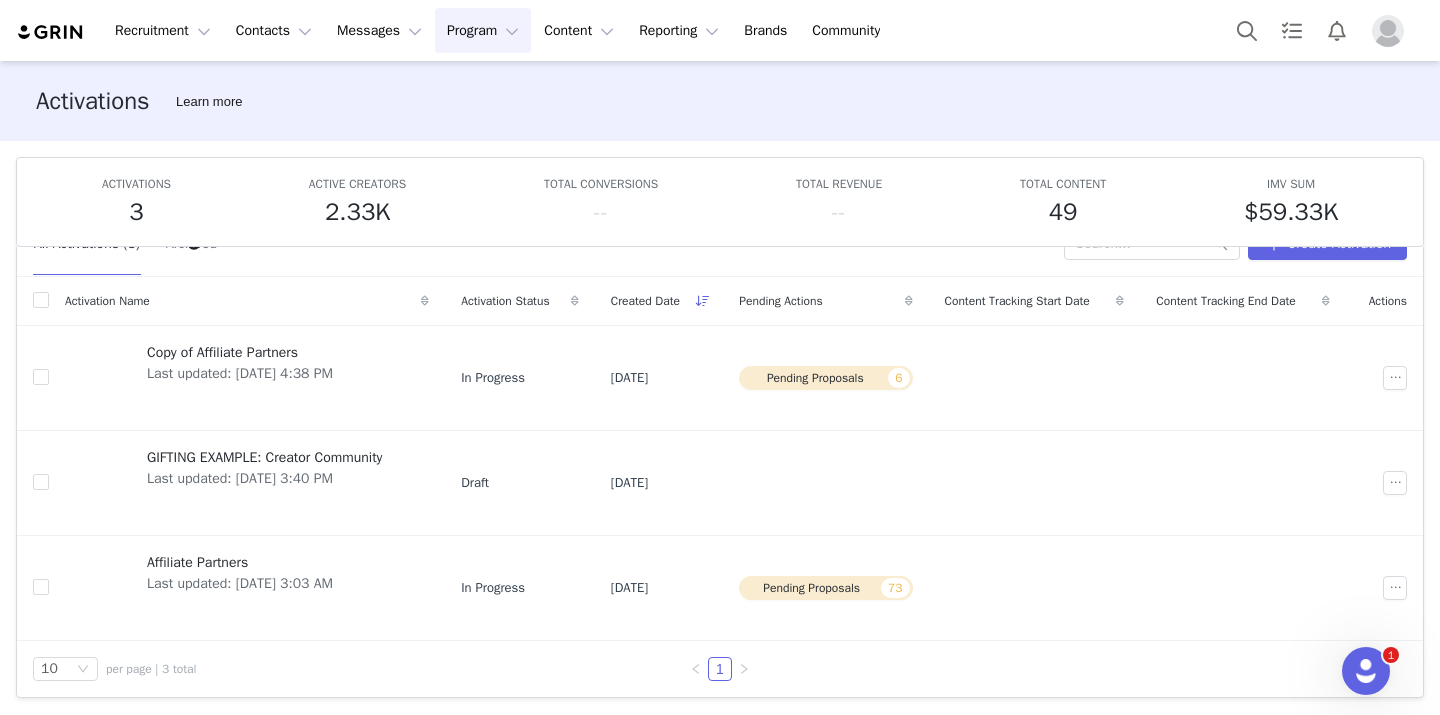 scroll, scrollTop: 53, scrollLeft: 0, axis: vertical 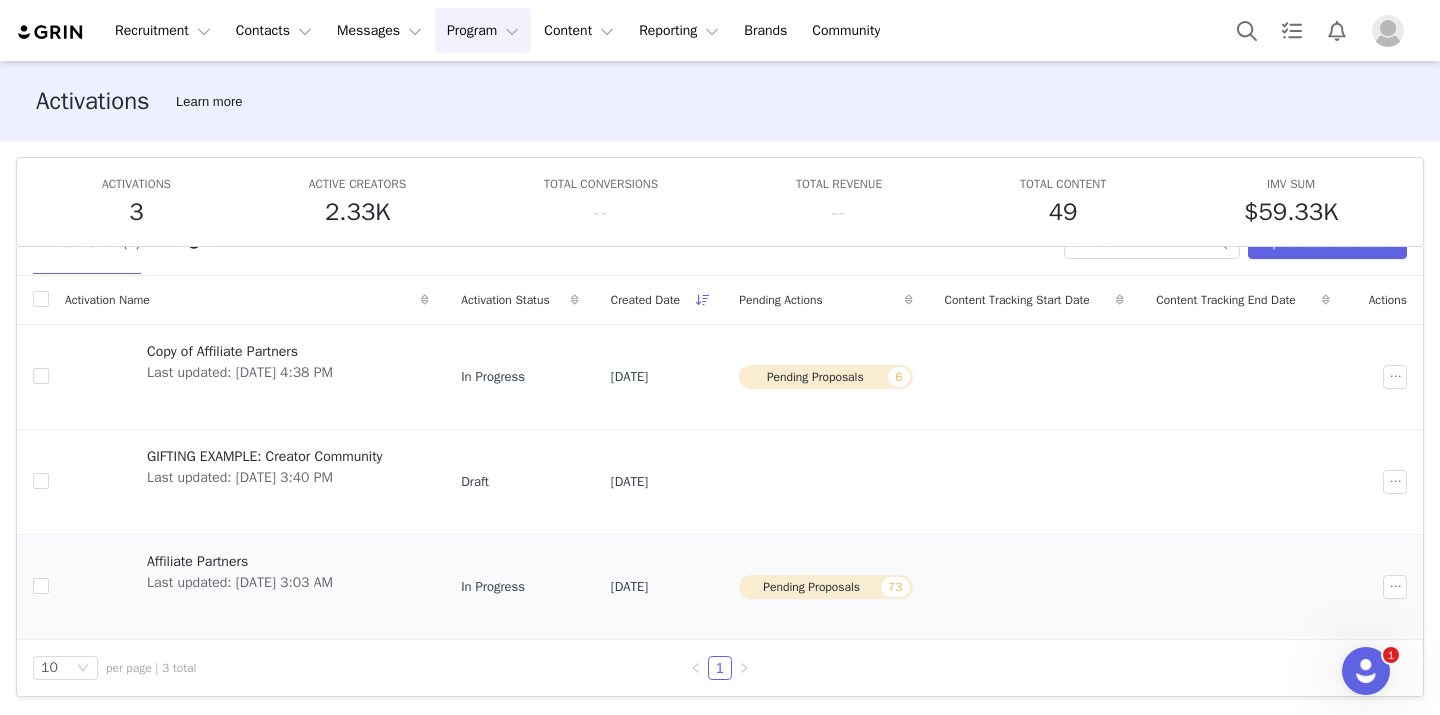 click on "Last updated: [DATE] 3:03 AM" at bounding box center [240, 582] 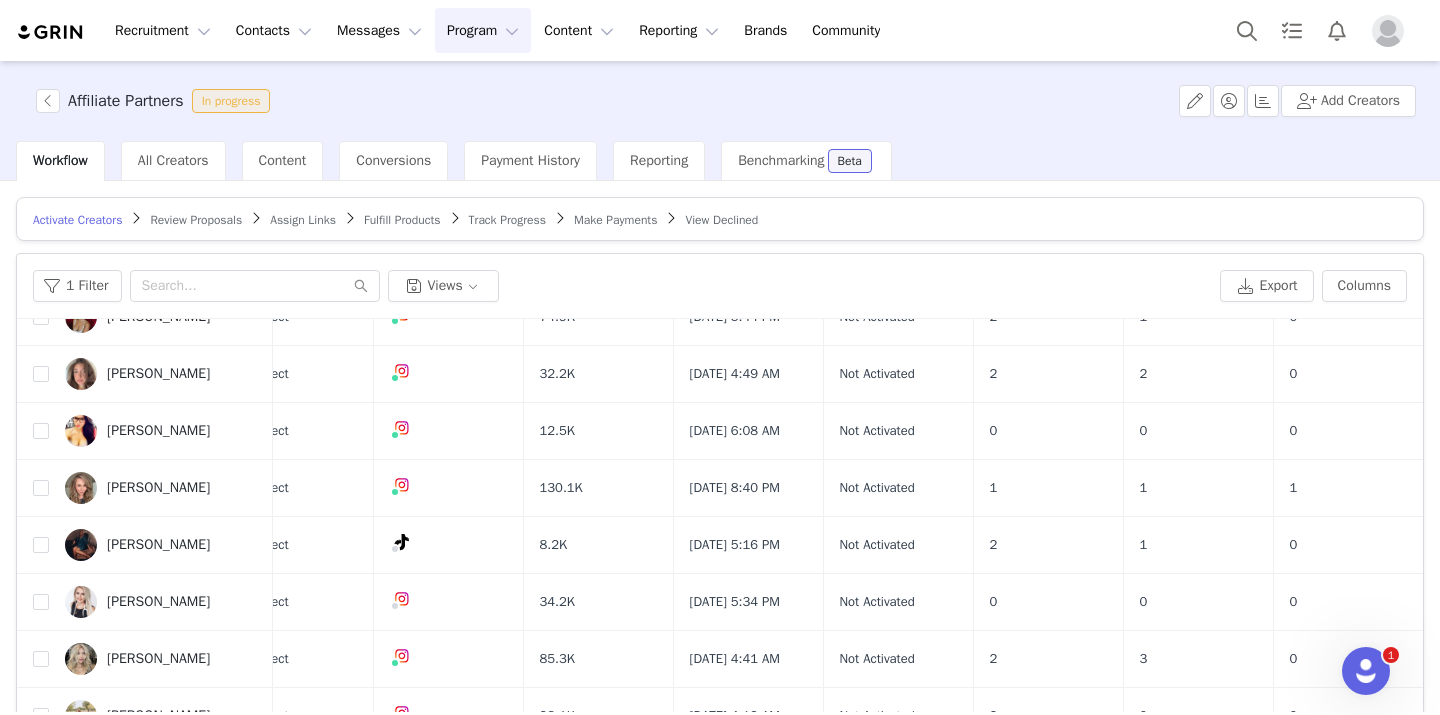 scroll, scrollTop: 156, scrollLeft: 50, axis: both 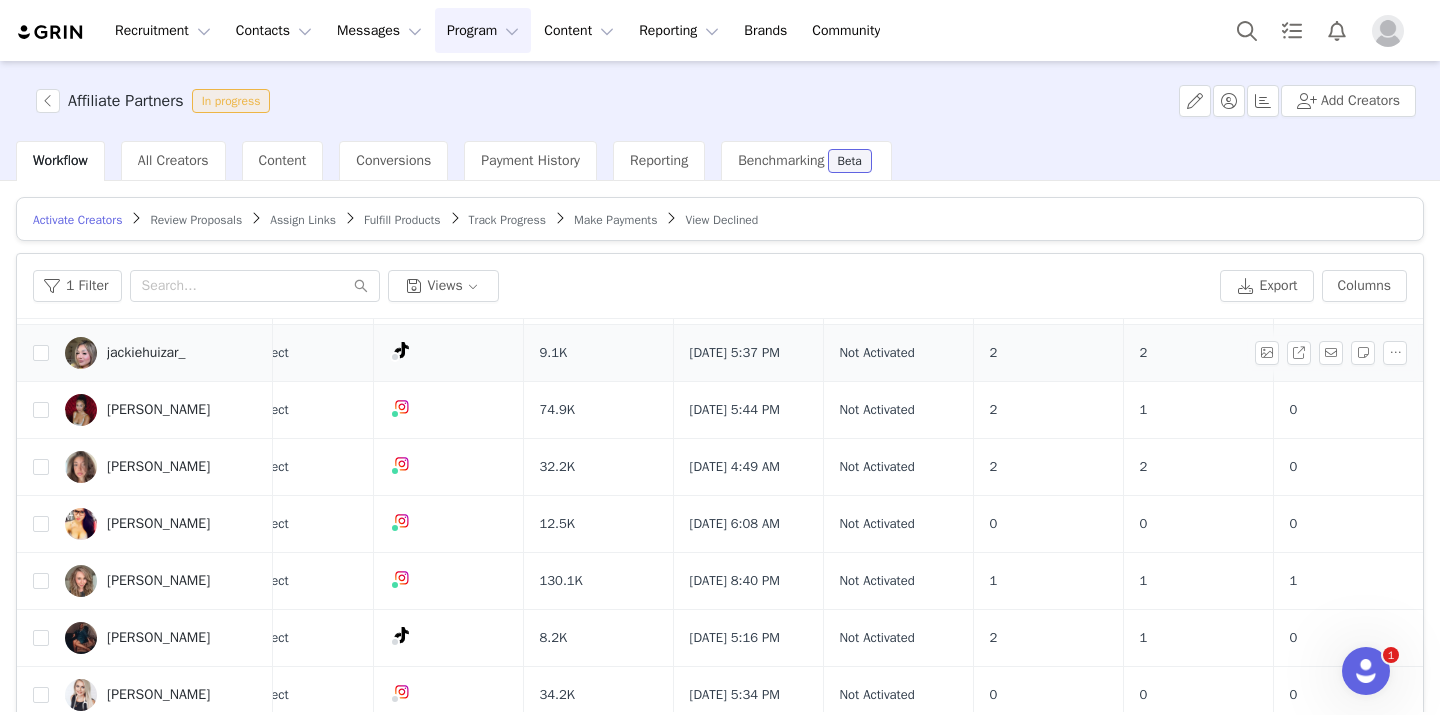 click on "jackiehuizar_" at bounding box center (161, 353) 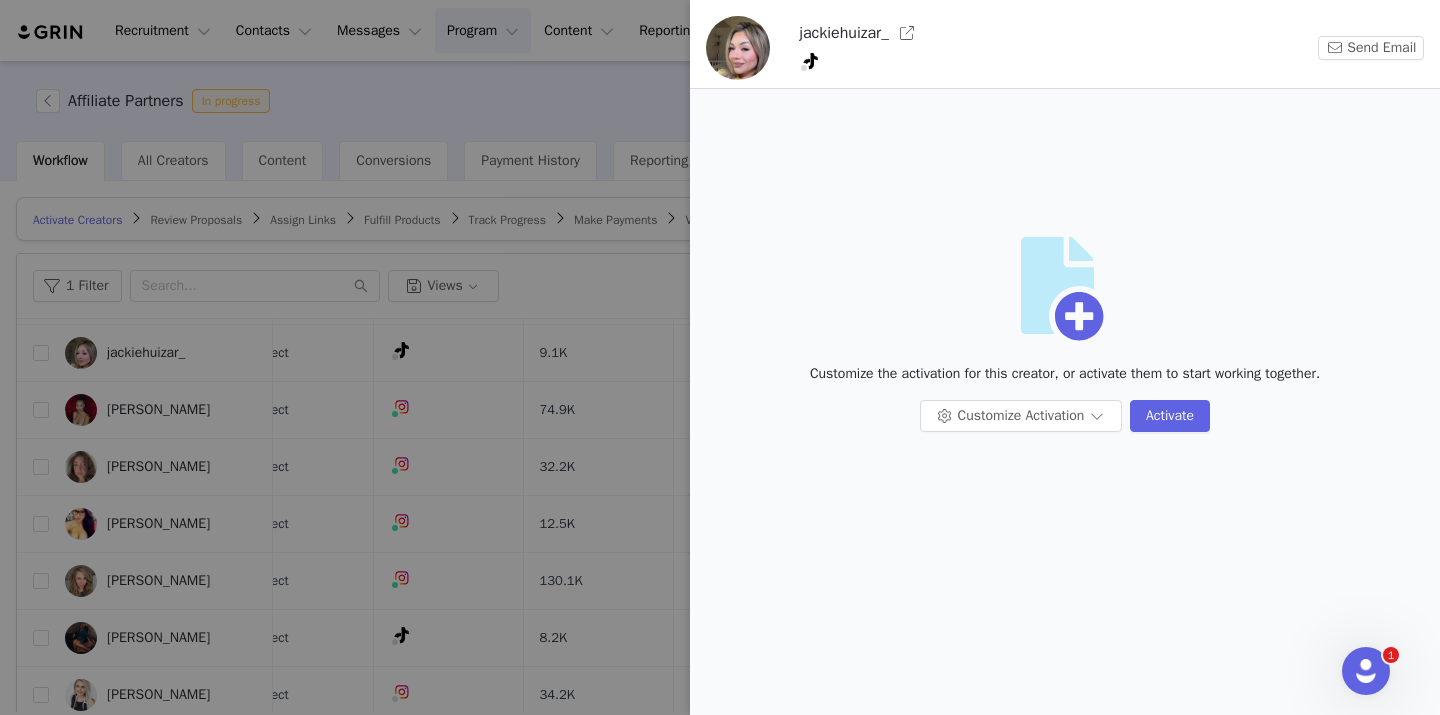 click at bounding box center (720, 357) 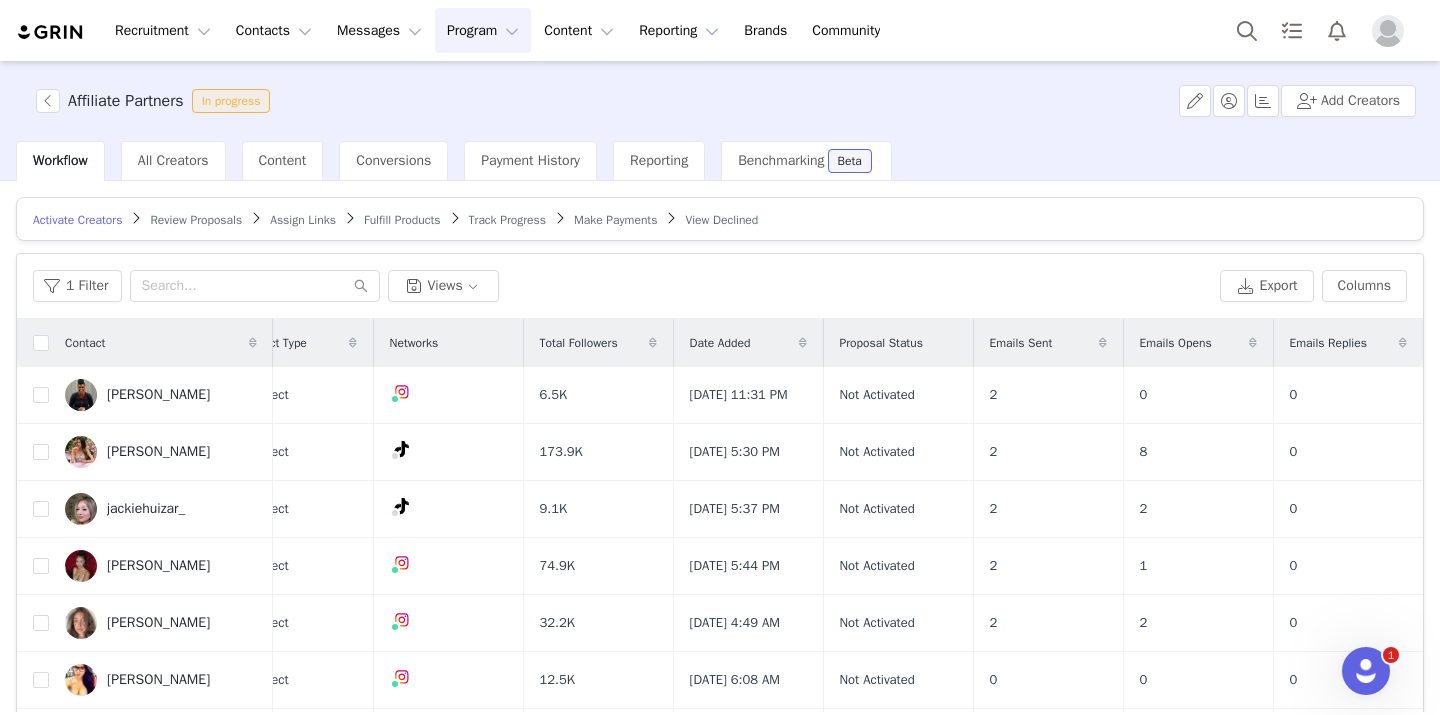 scroll, scrollTop: 0, scrollLeft: 0, axis: both 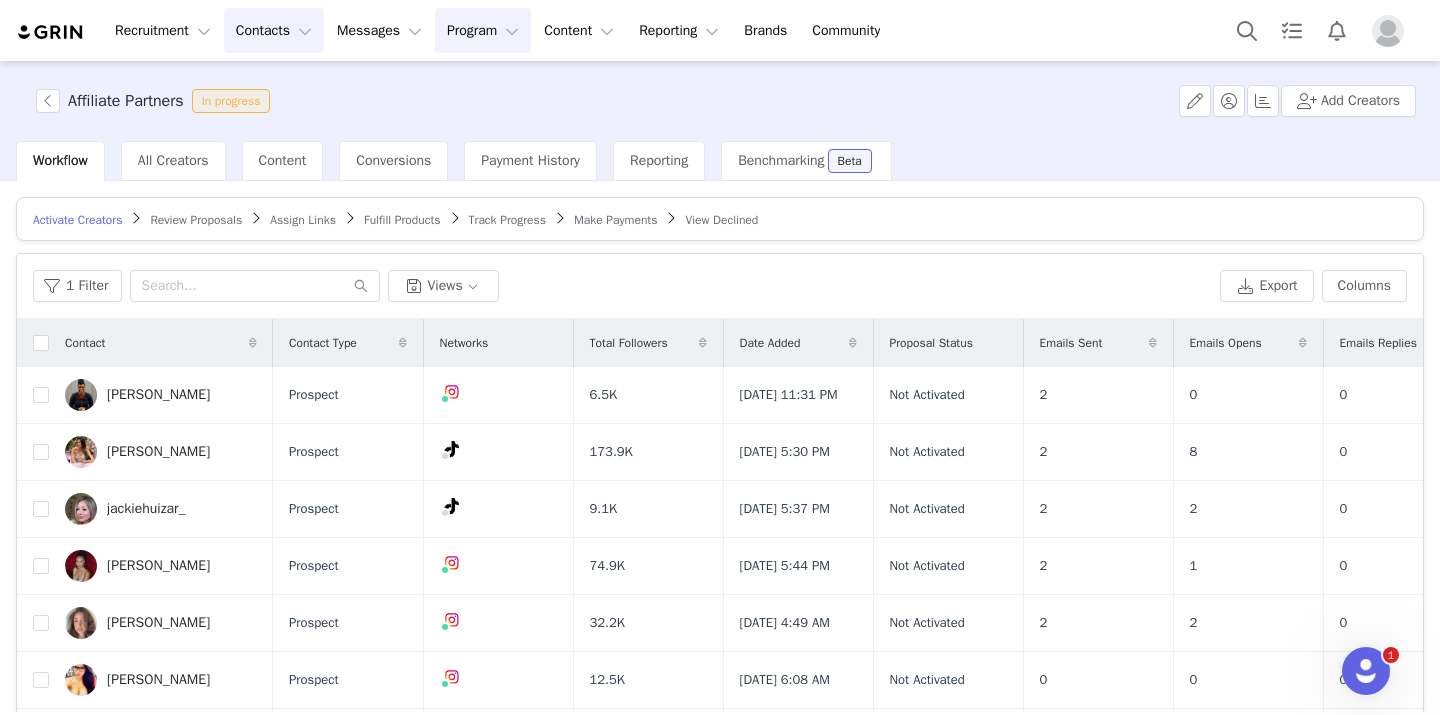 click on "Contacts Contacts" at bounding box center (274, 30) 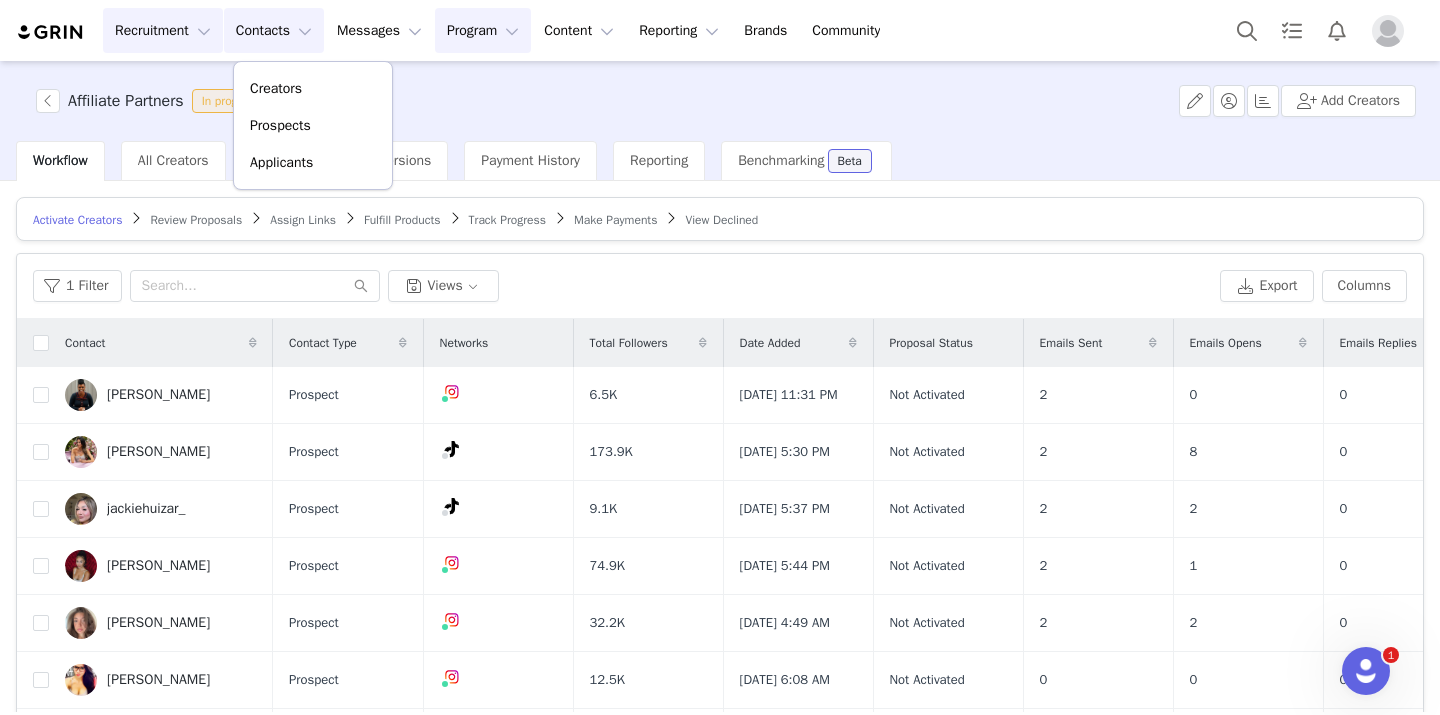 click on "Recruitment Recruitment" at bounding box center (163, 30) 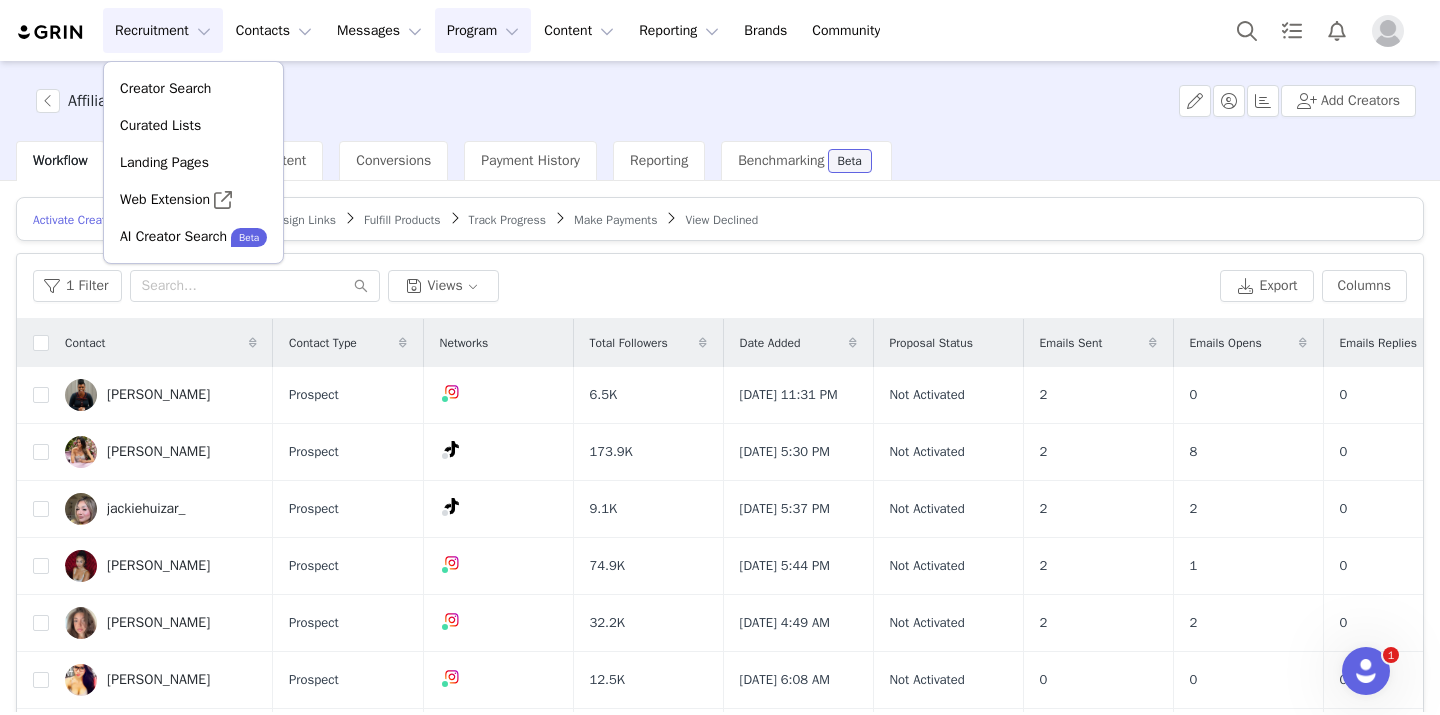 click on "Program Program" at bounding box center (483, 30) 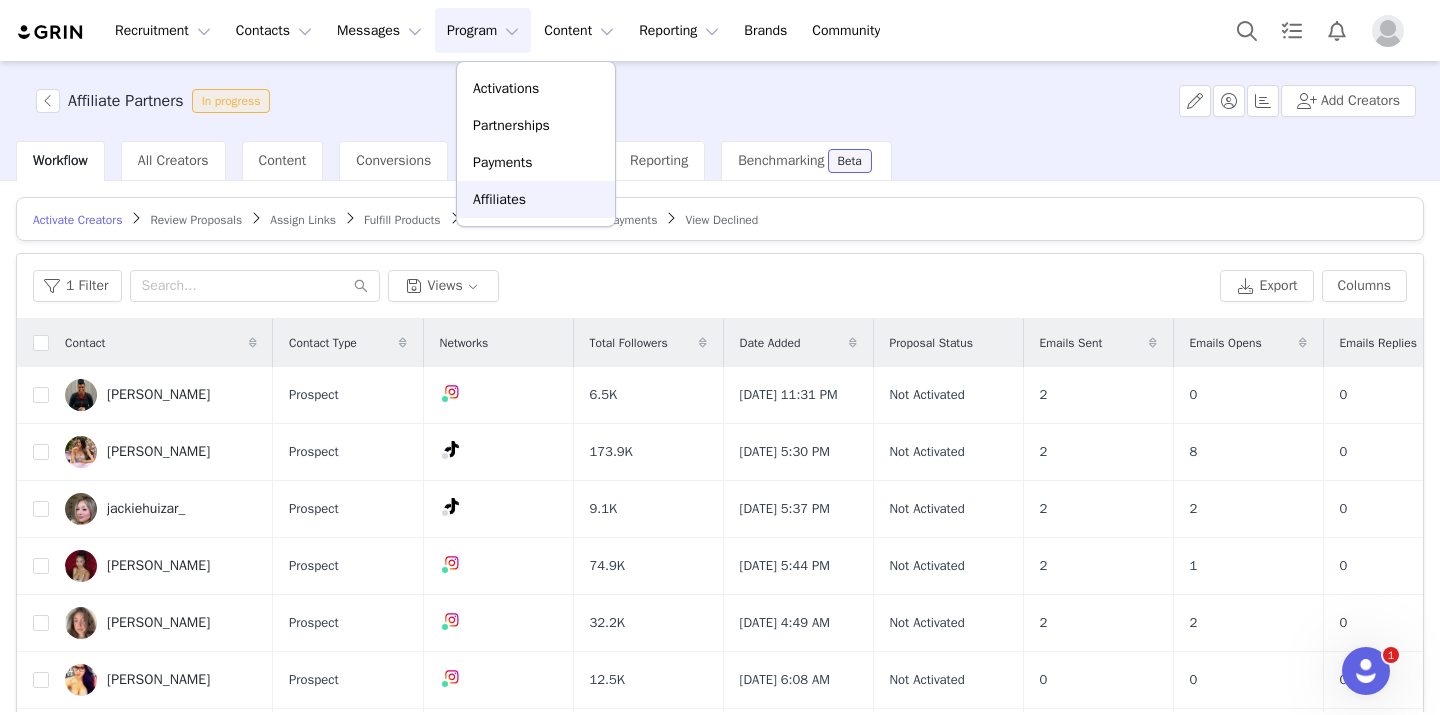 click on "Affiliates" at bounding box center (499, 199) 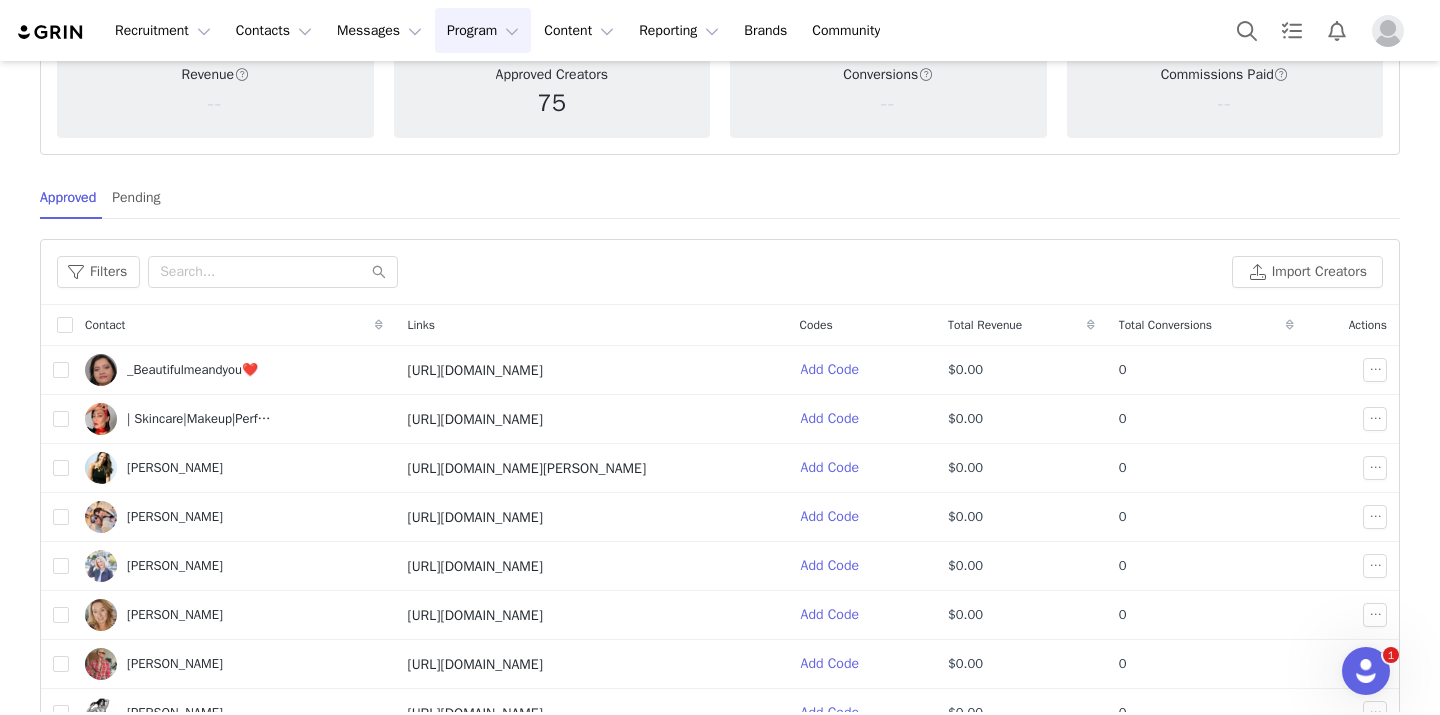 scroll, scrollTop: 203, scrollLeft: 0, axis: vertical 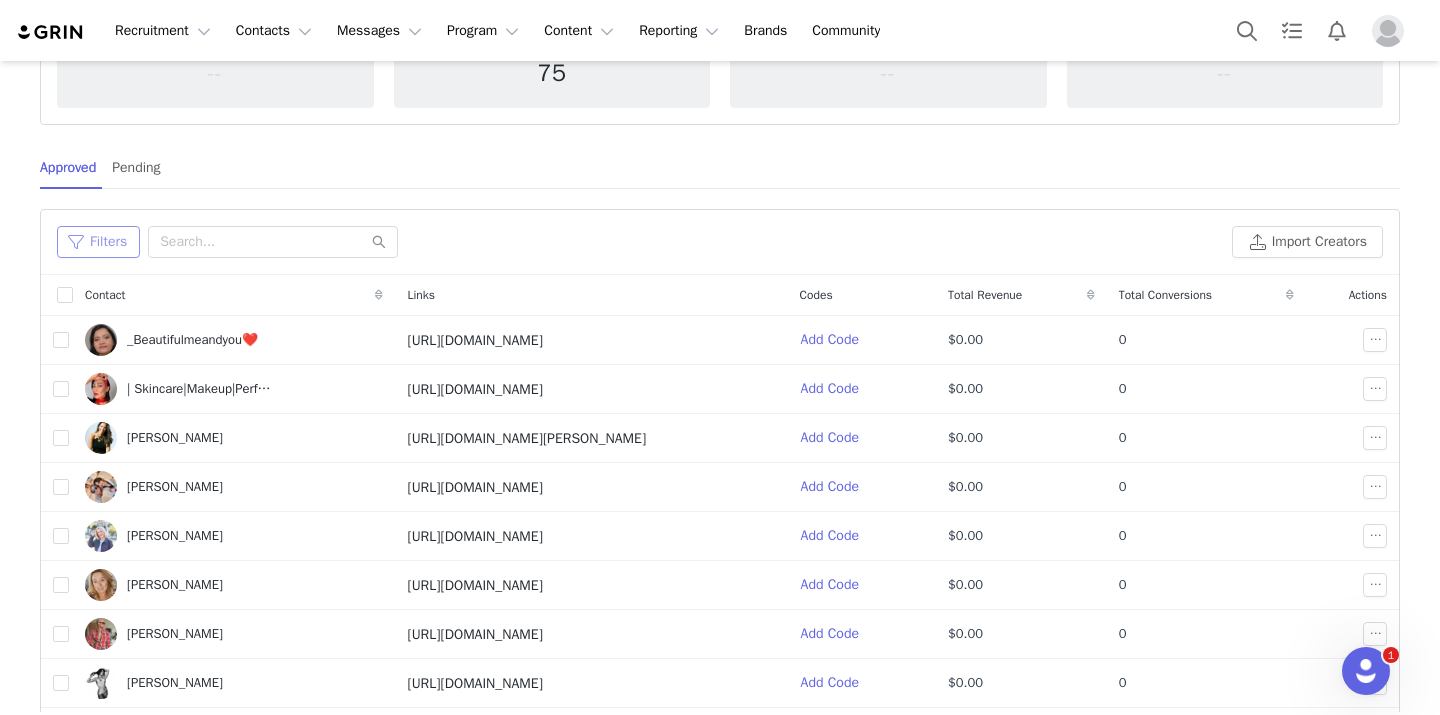 click on "Filters" at bounding box center [98, 242] 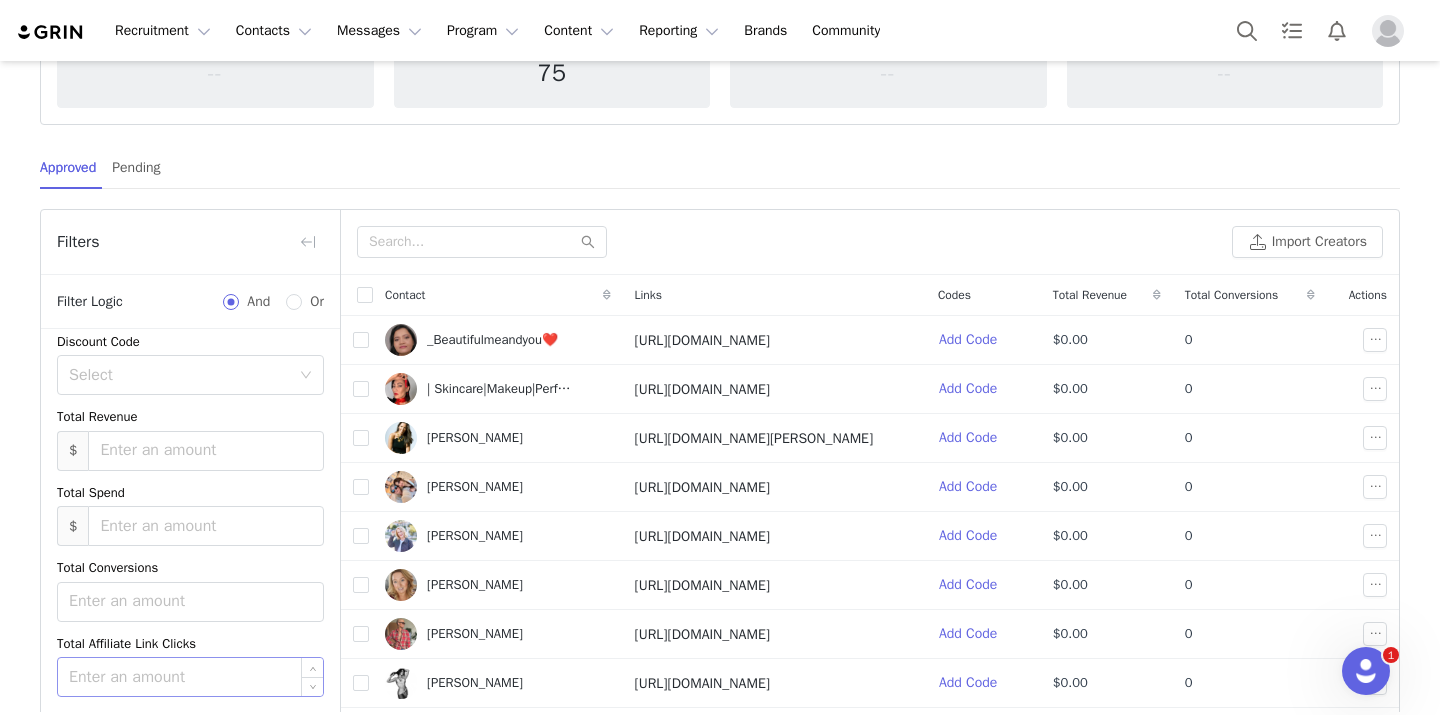 scroll, scrollTop: 88, scrollLeft: 0, axis: vertical 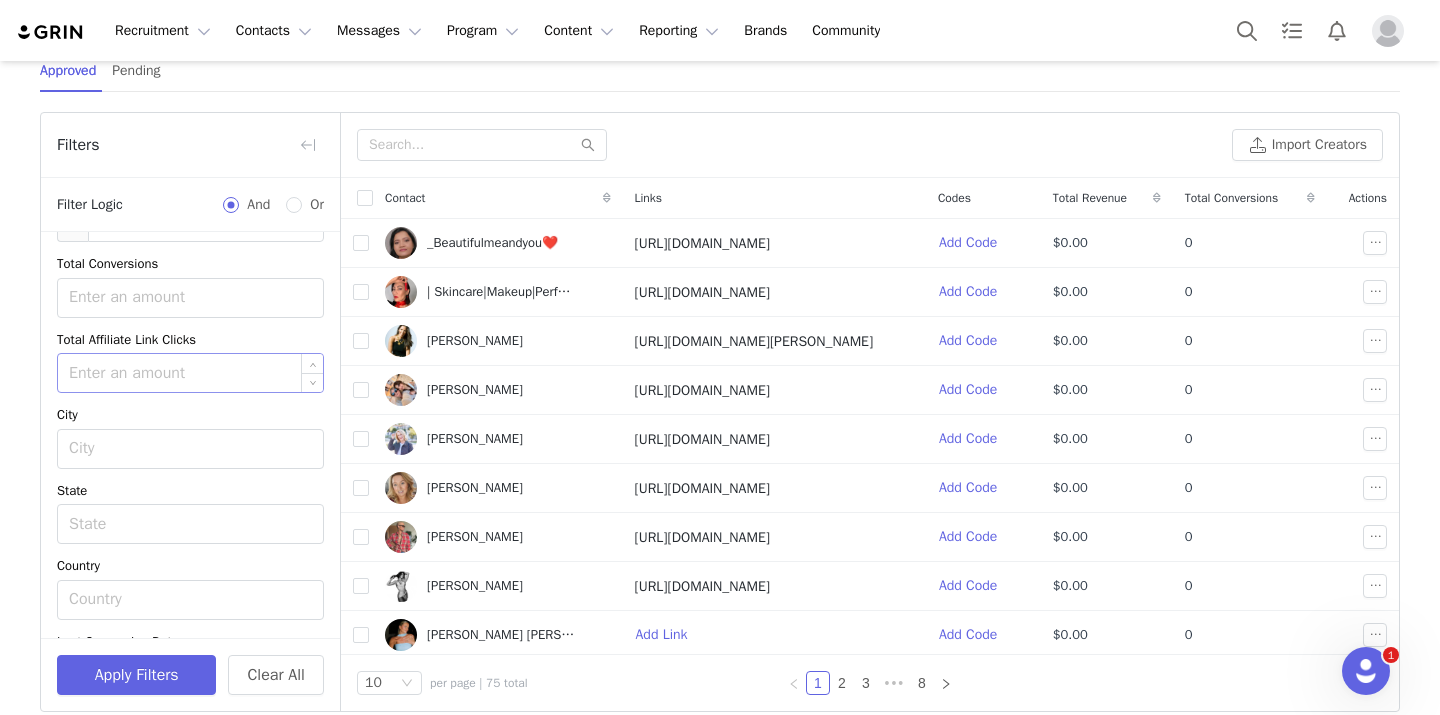 click at bounding box center (190, 373) 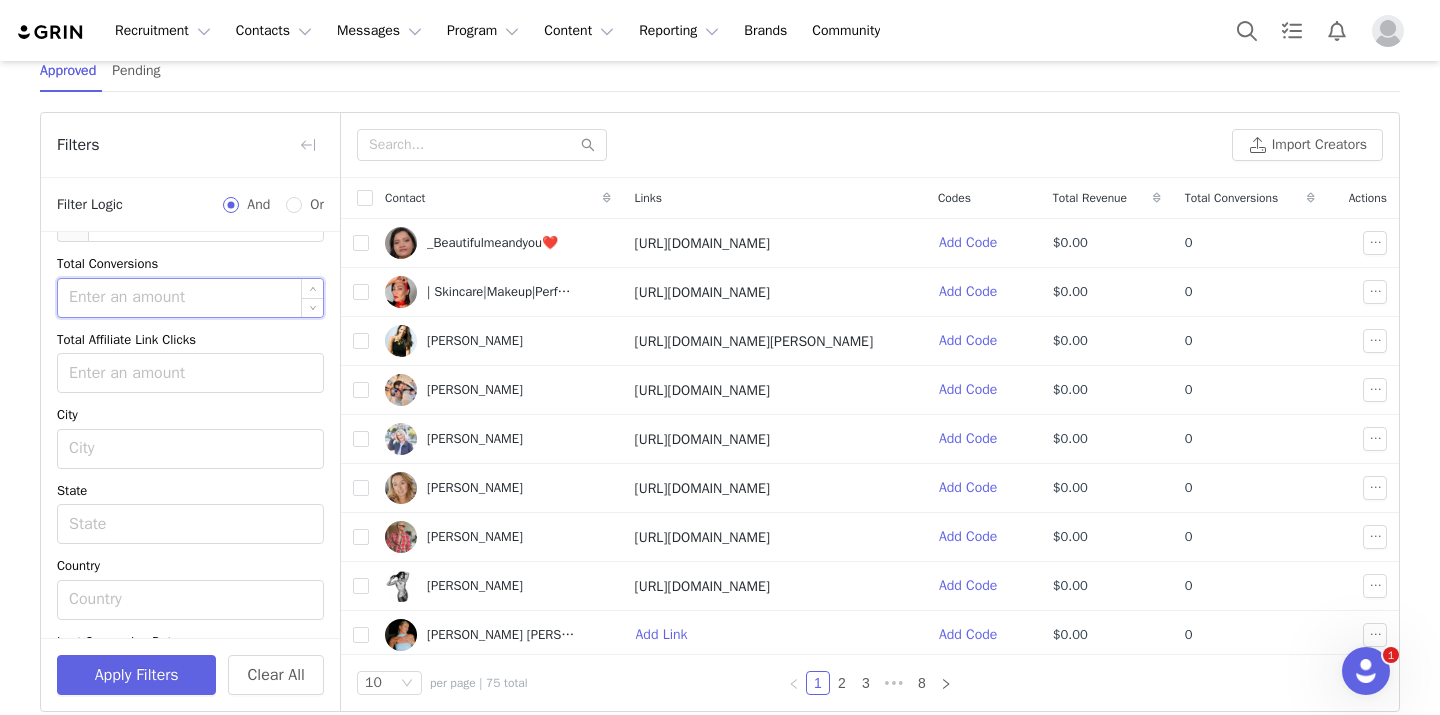 click at bounding box center (190, 298) 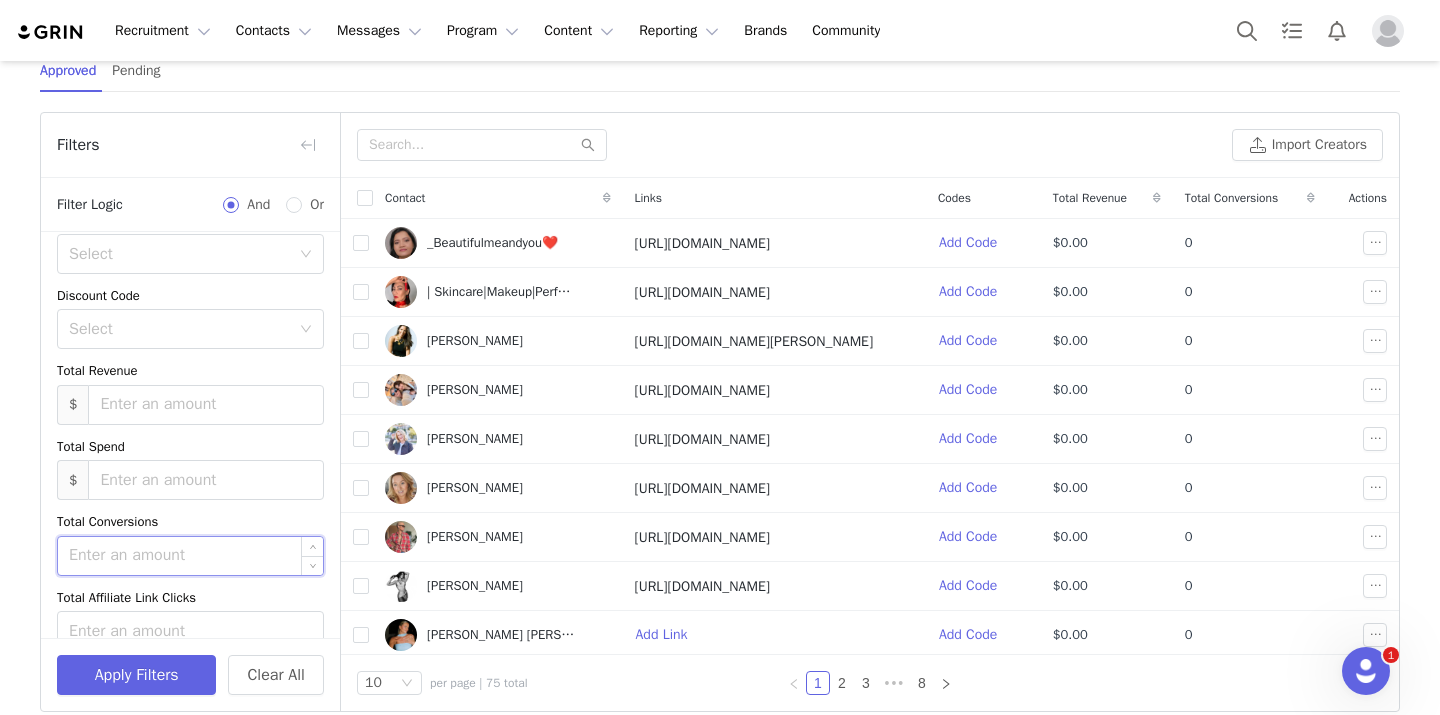 scroll, scrollTop: 0, scrollLeft: 0, axis: both 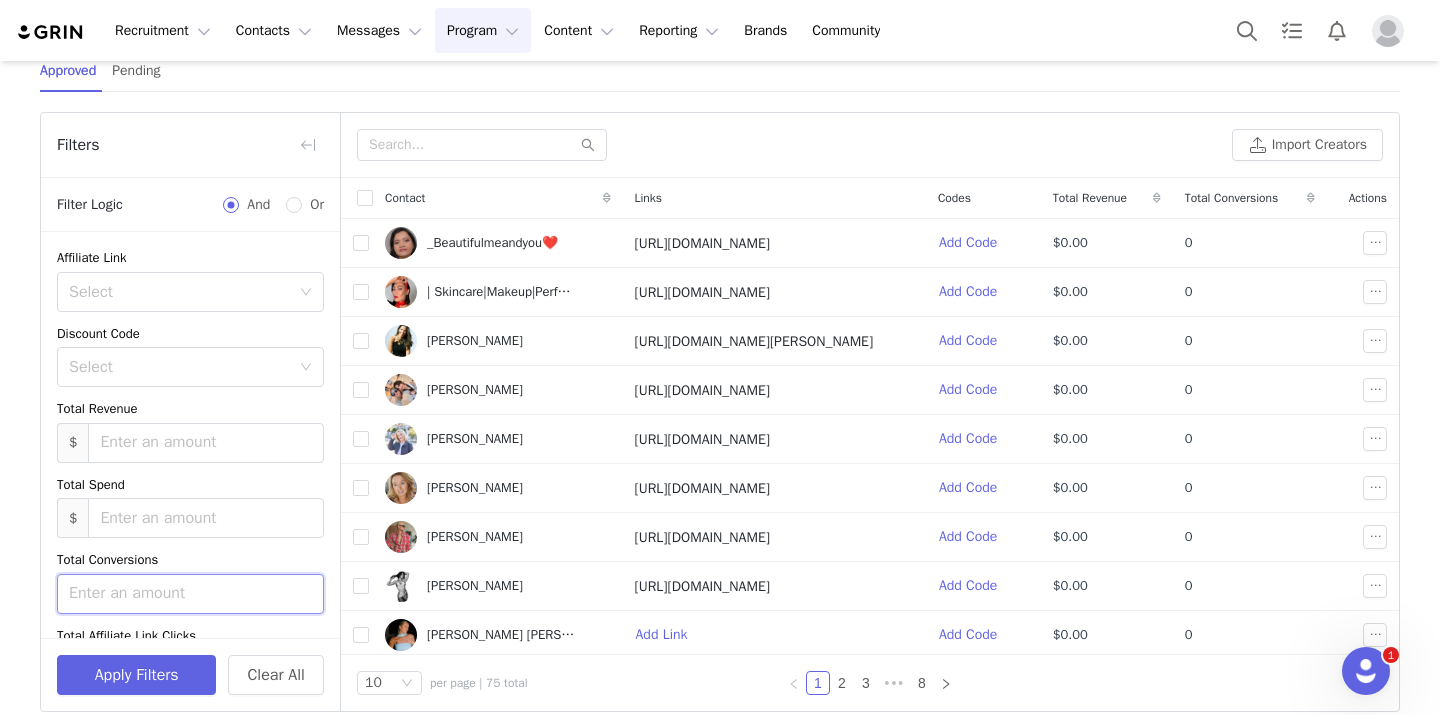 click on "Program Program" at bounding box center [483, 30] 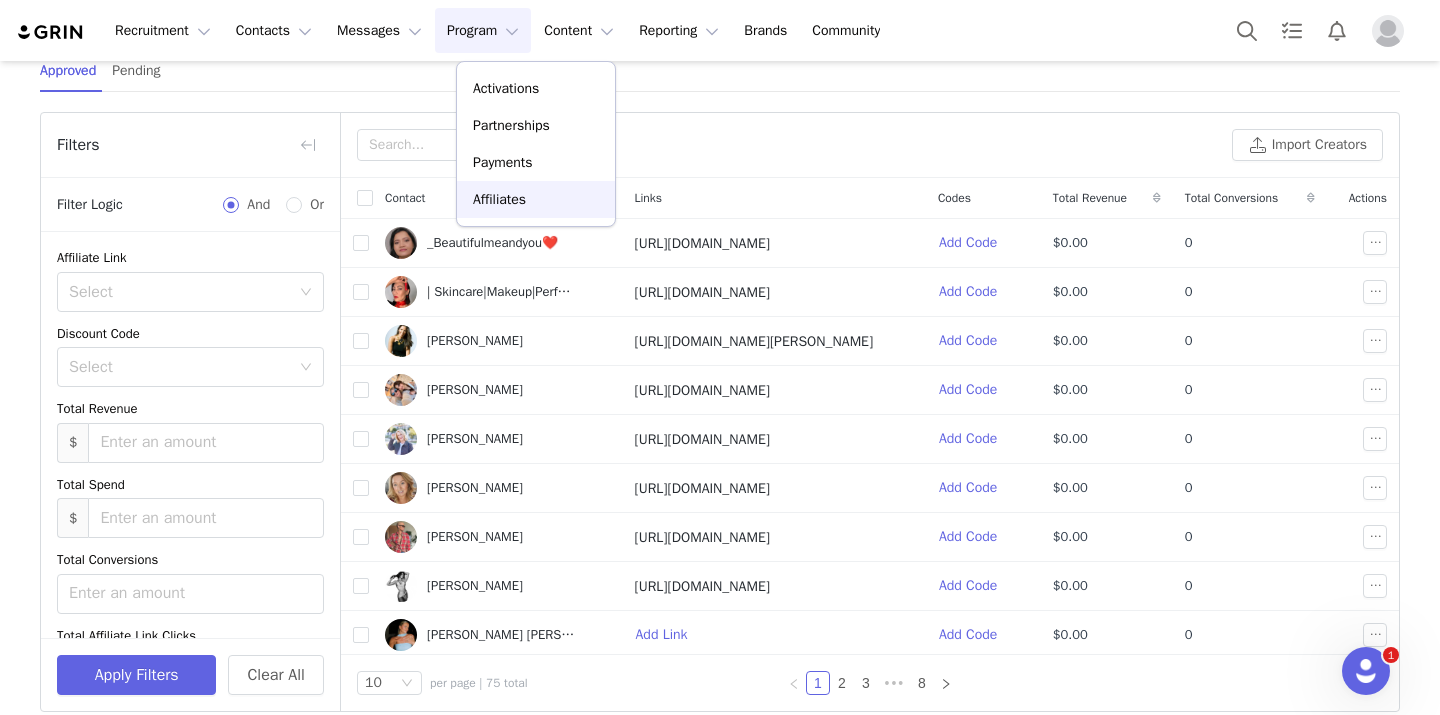 click on "Affiliates" at bounding box center [499, 199] 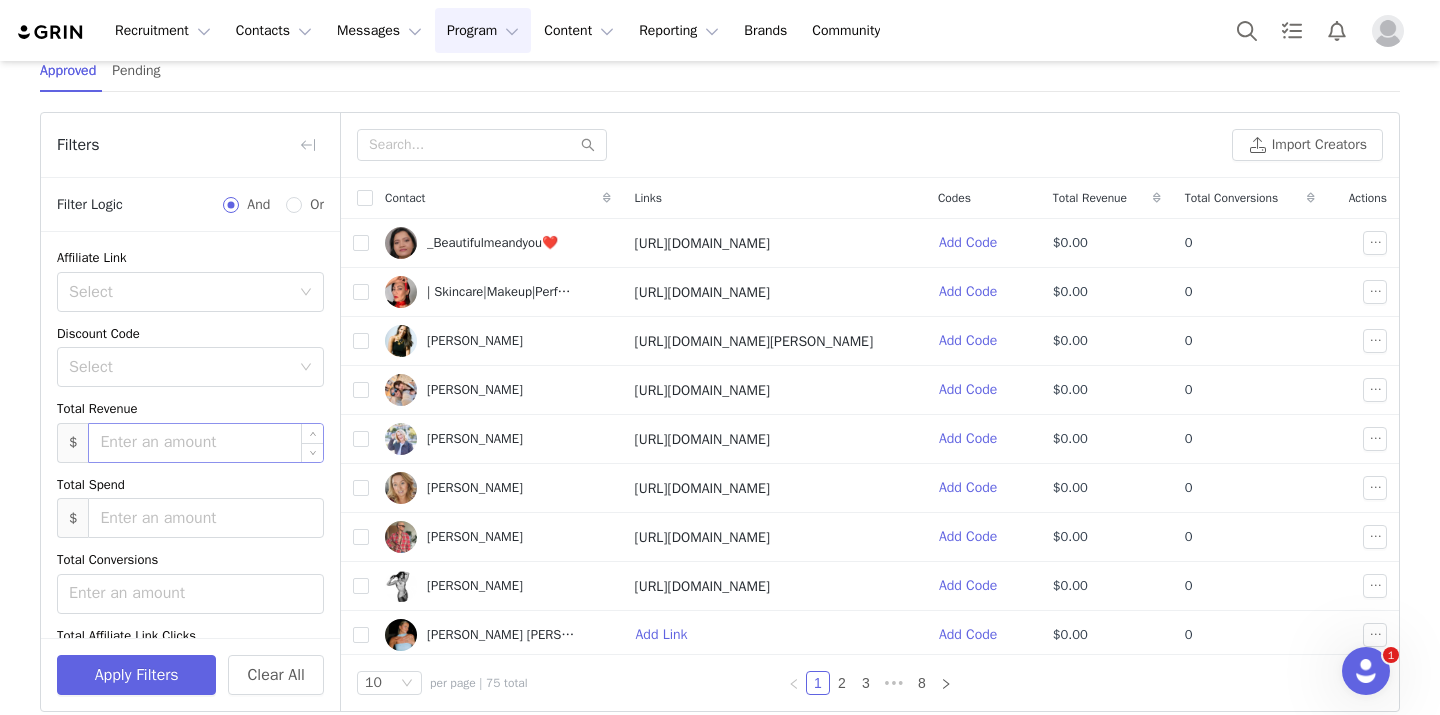scroll, scrollTop: 434, scrollLeft: 0, axis: vertical 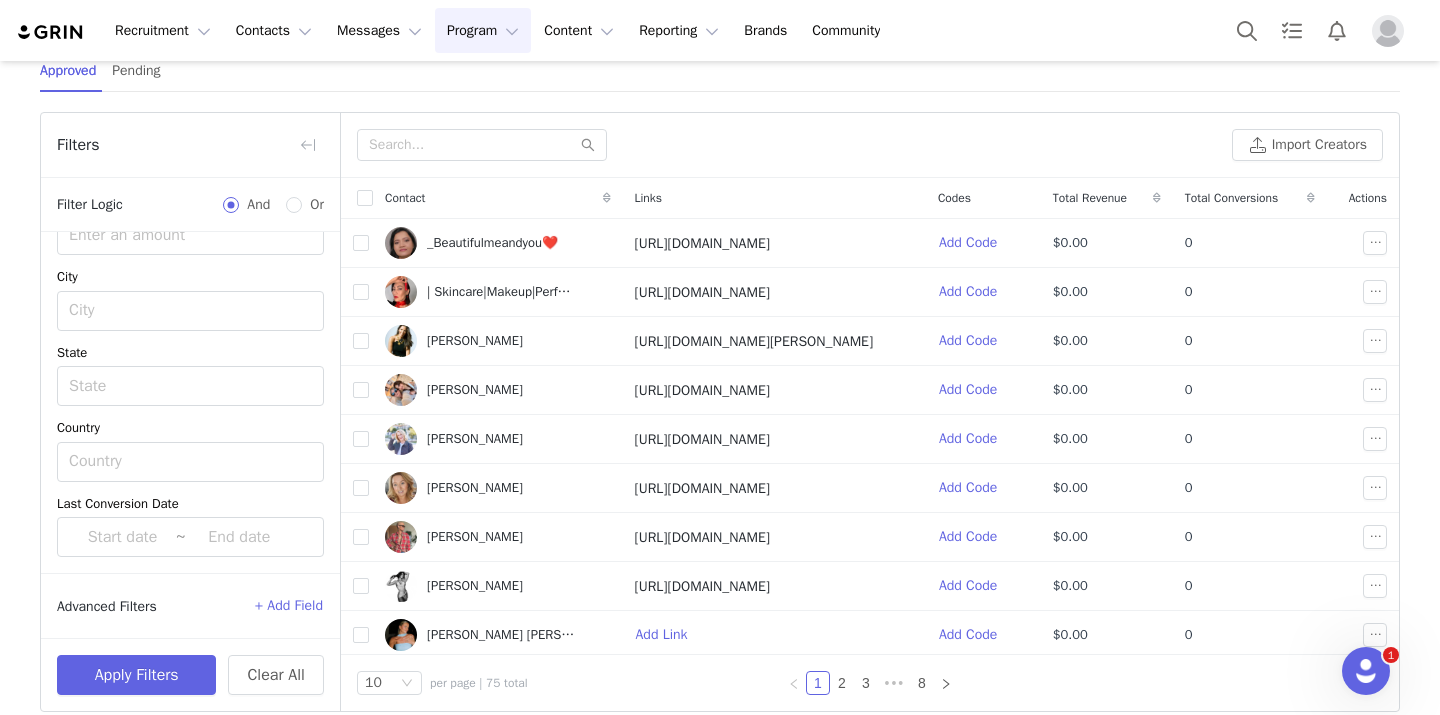 click on "Program Program" at bounding box center (483, 30) 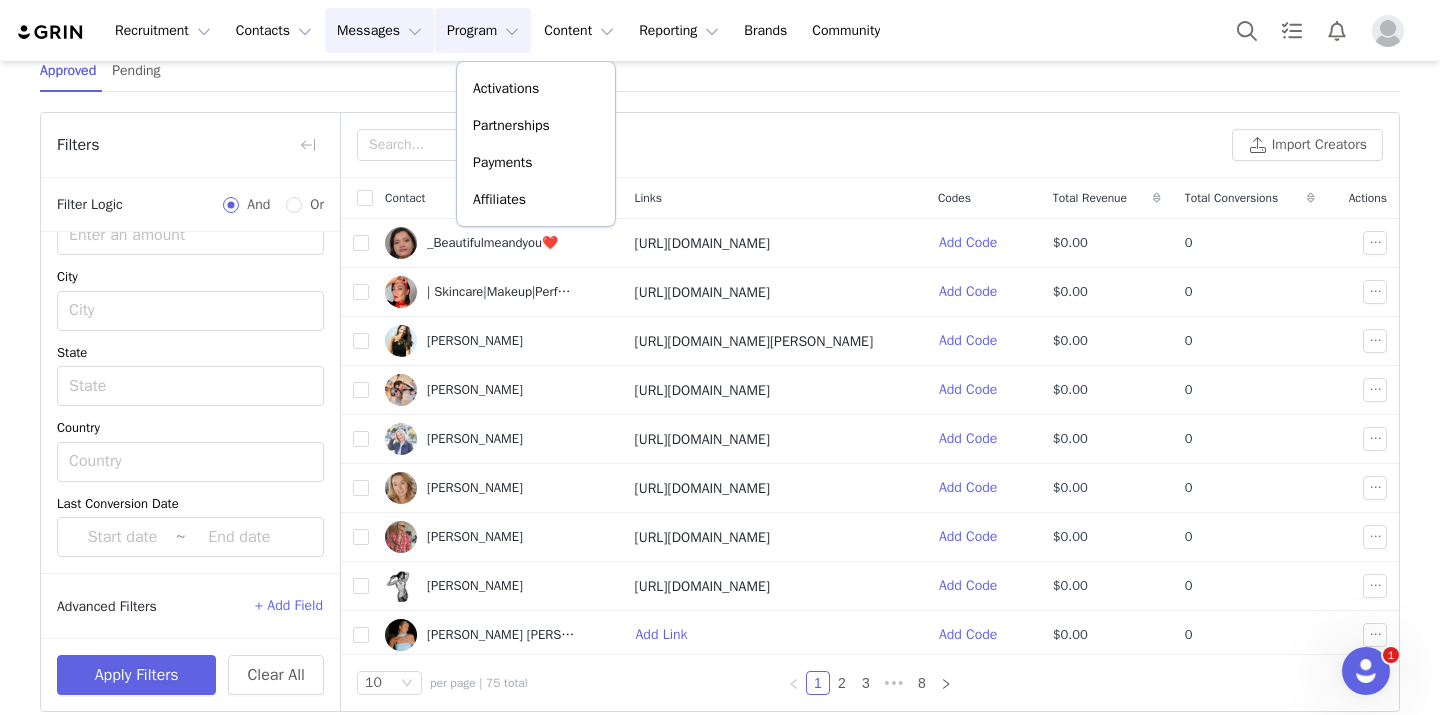 click on "Messages Messages" at bounding box center [379, 30] 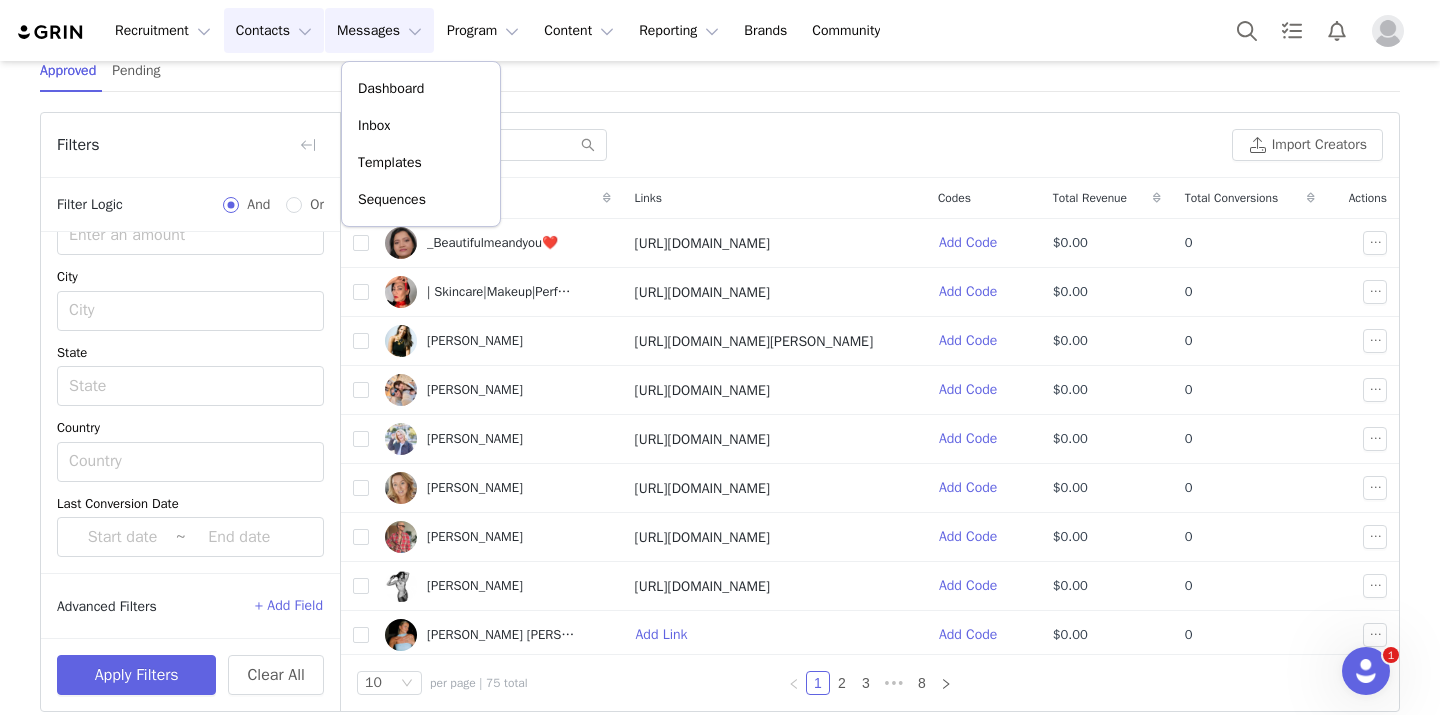click on "Contacts Contacts" at bounding box center [274, 30] 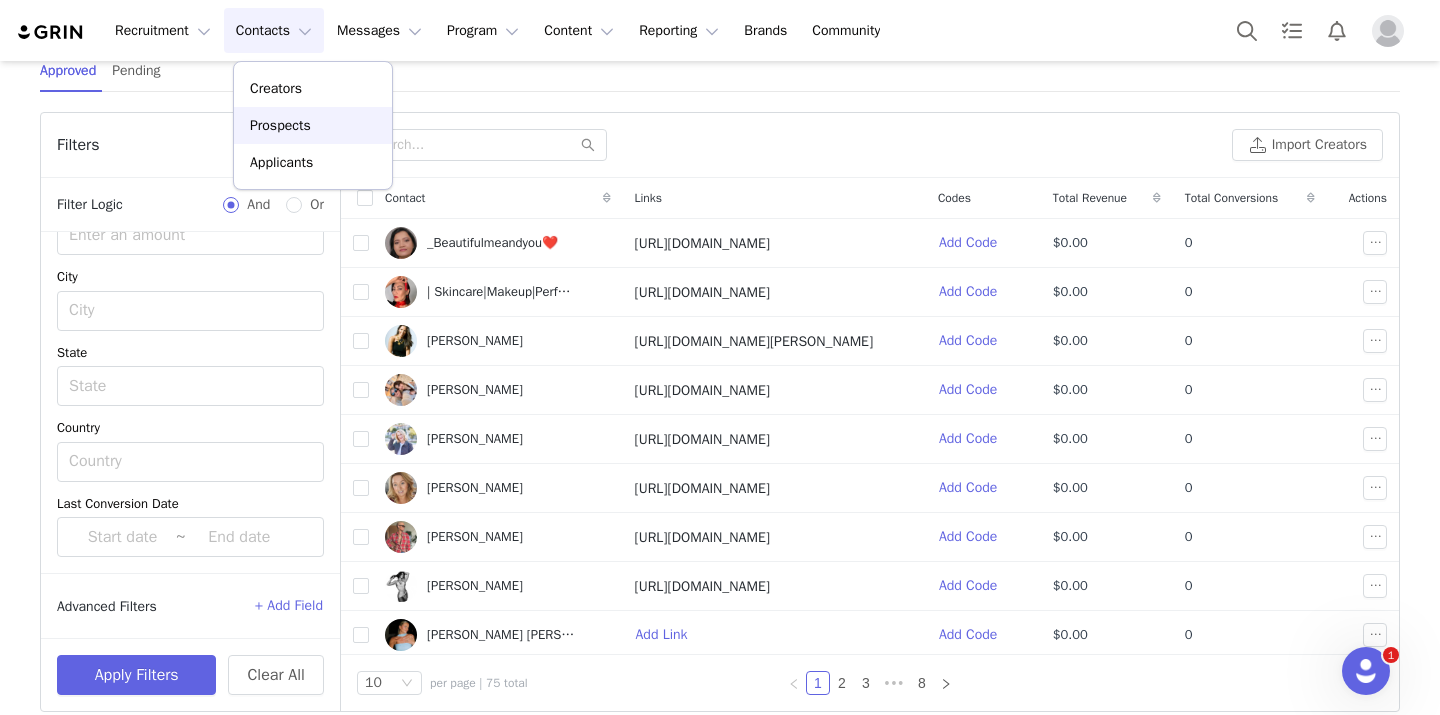 click on "Prospects" at bounding box center (280, 125) 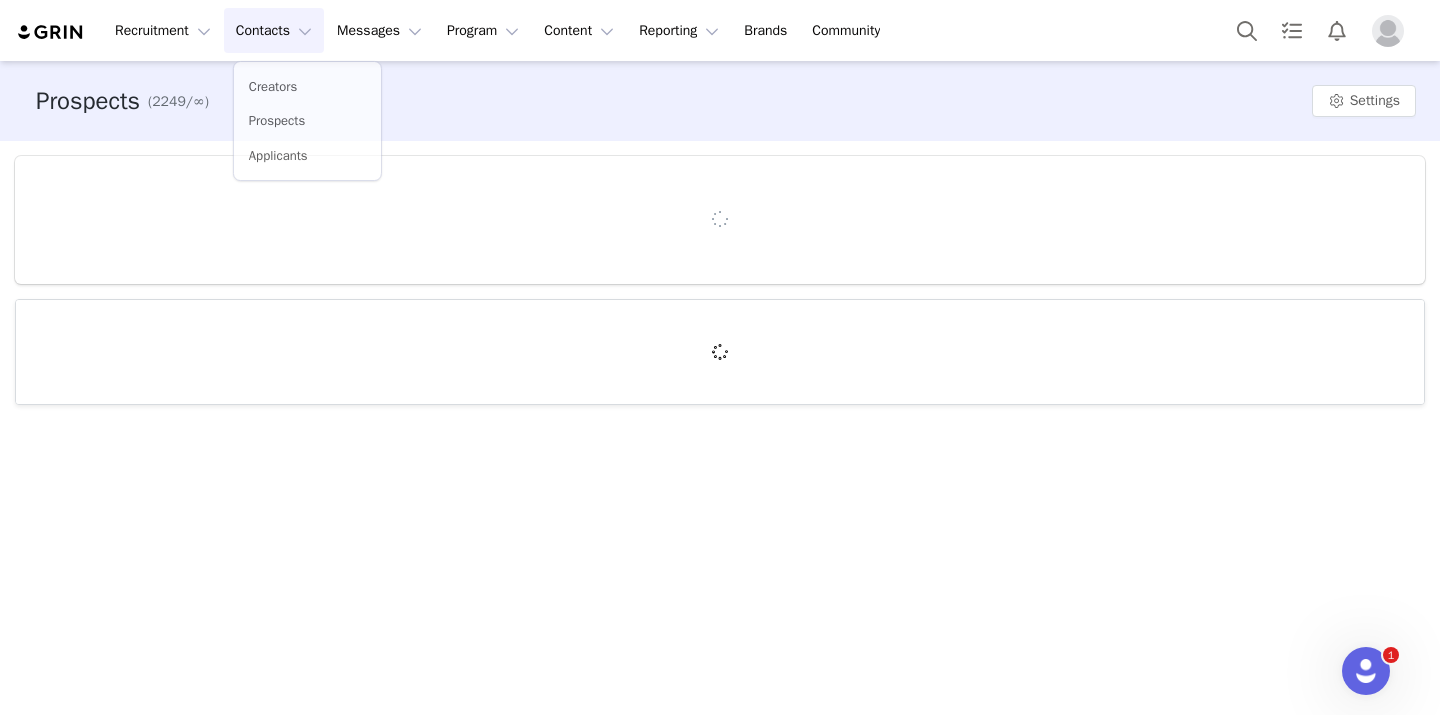 scroll, scrollTop: 0, scrollLeft: 0, axis: both 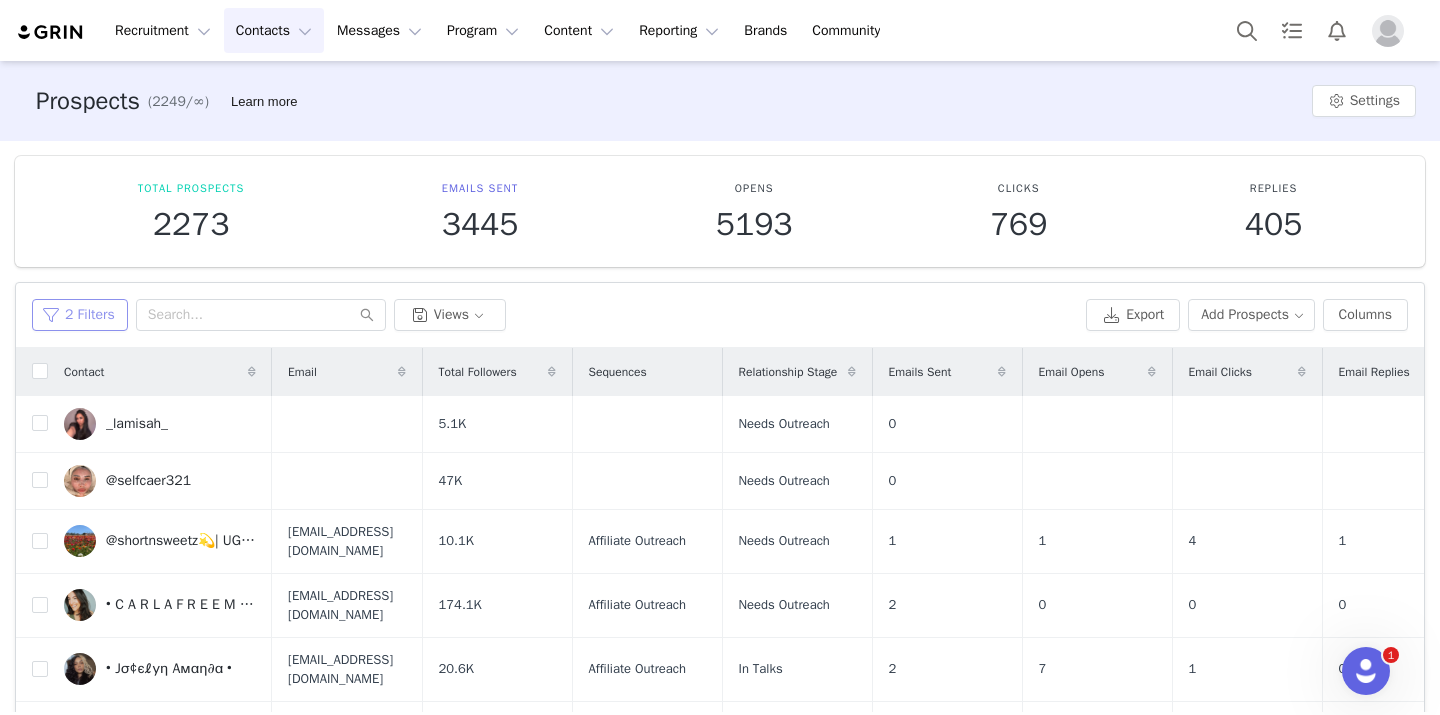 click on "2 Filters" at bounding box center [80, 315] 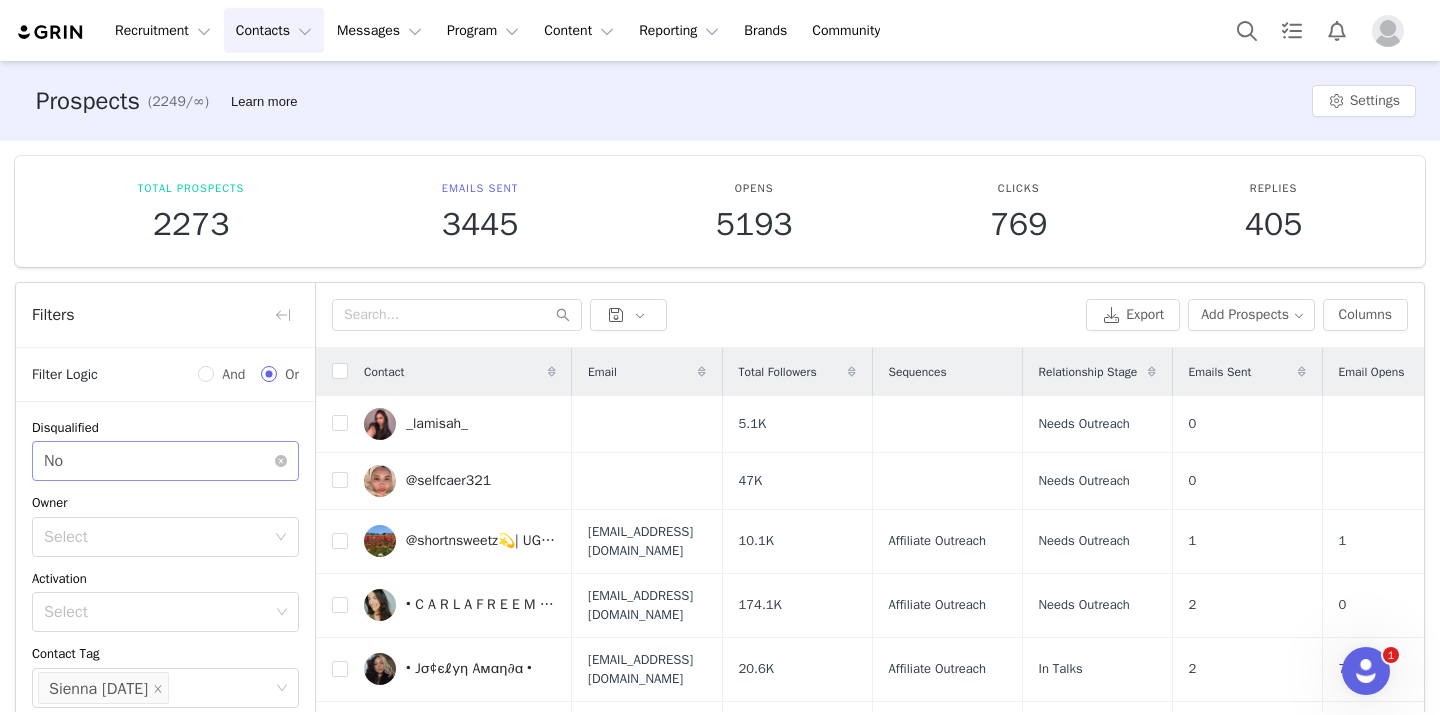 scroll, scrollTop: 283, scrollLeft: 0, axis: vertical 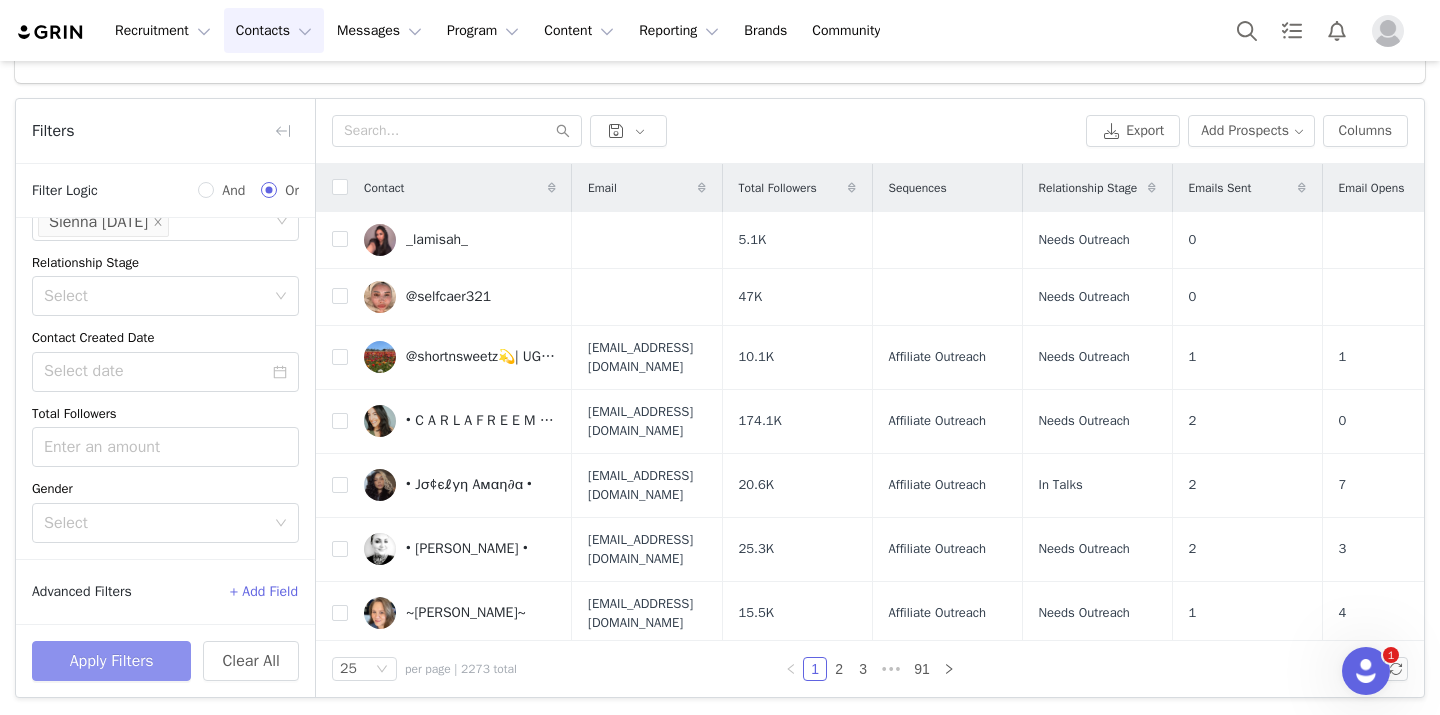 click on "Apply Filters" at bounding box center (111, 661) 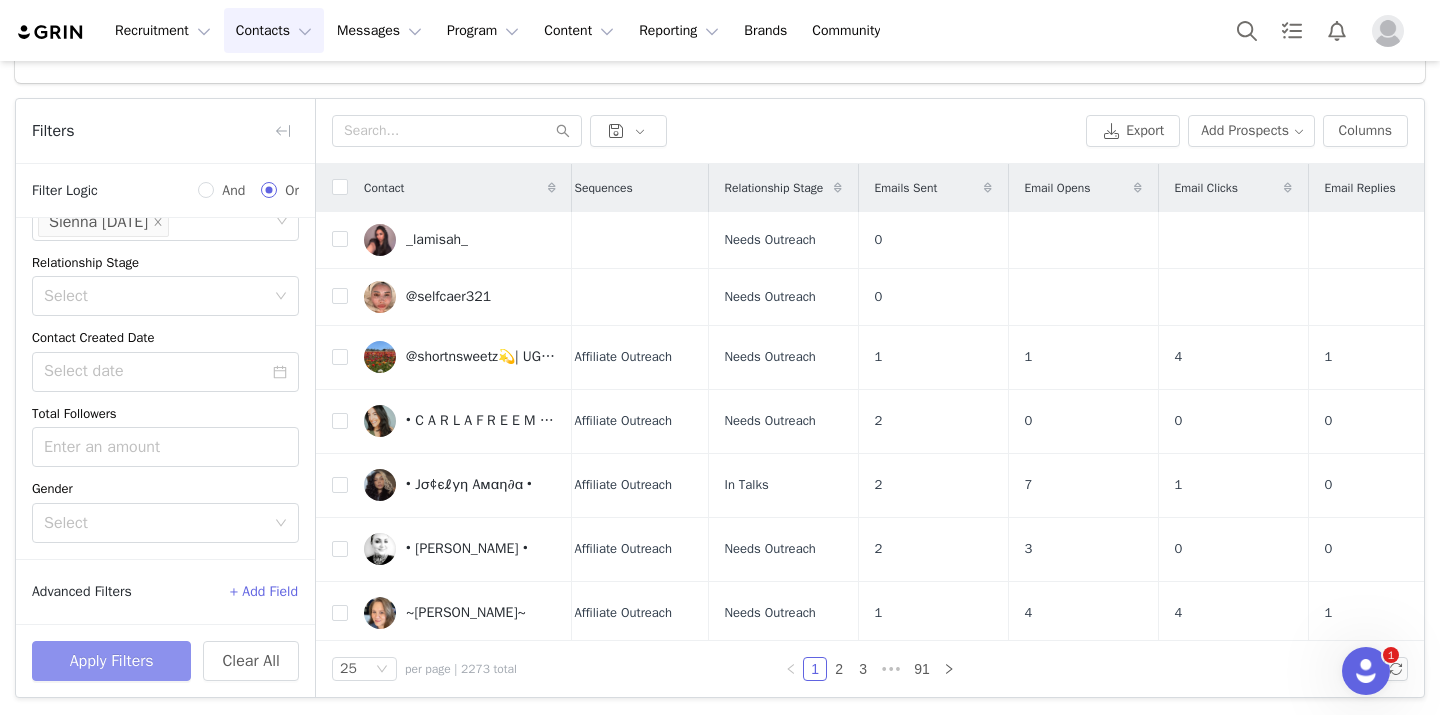 scroll, scrollTop: 0, scrollLeft: 319, axis: horizontal 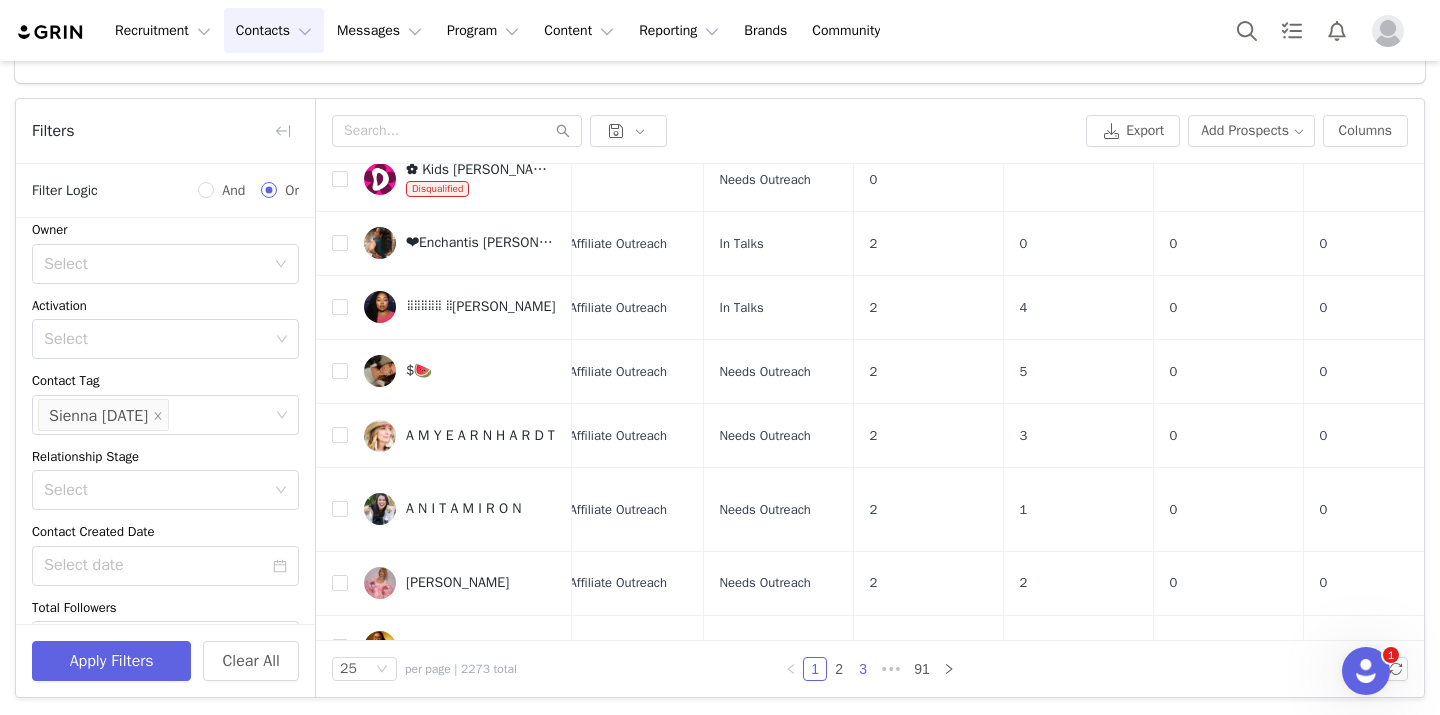 click on "3" at bounding box center [863, 669] 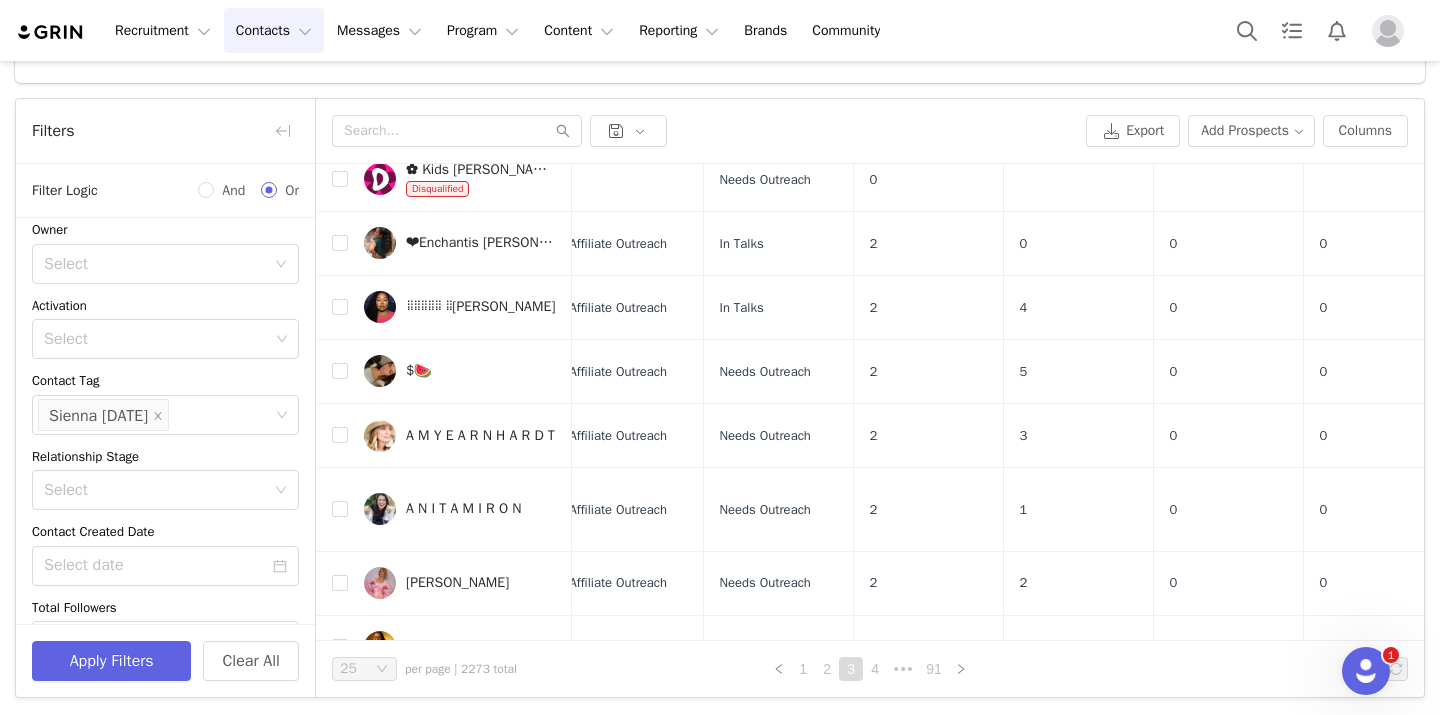scroll, scrollTop: 0, scrollLeft: 0, axis: both 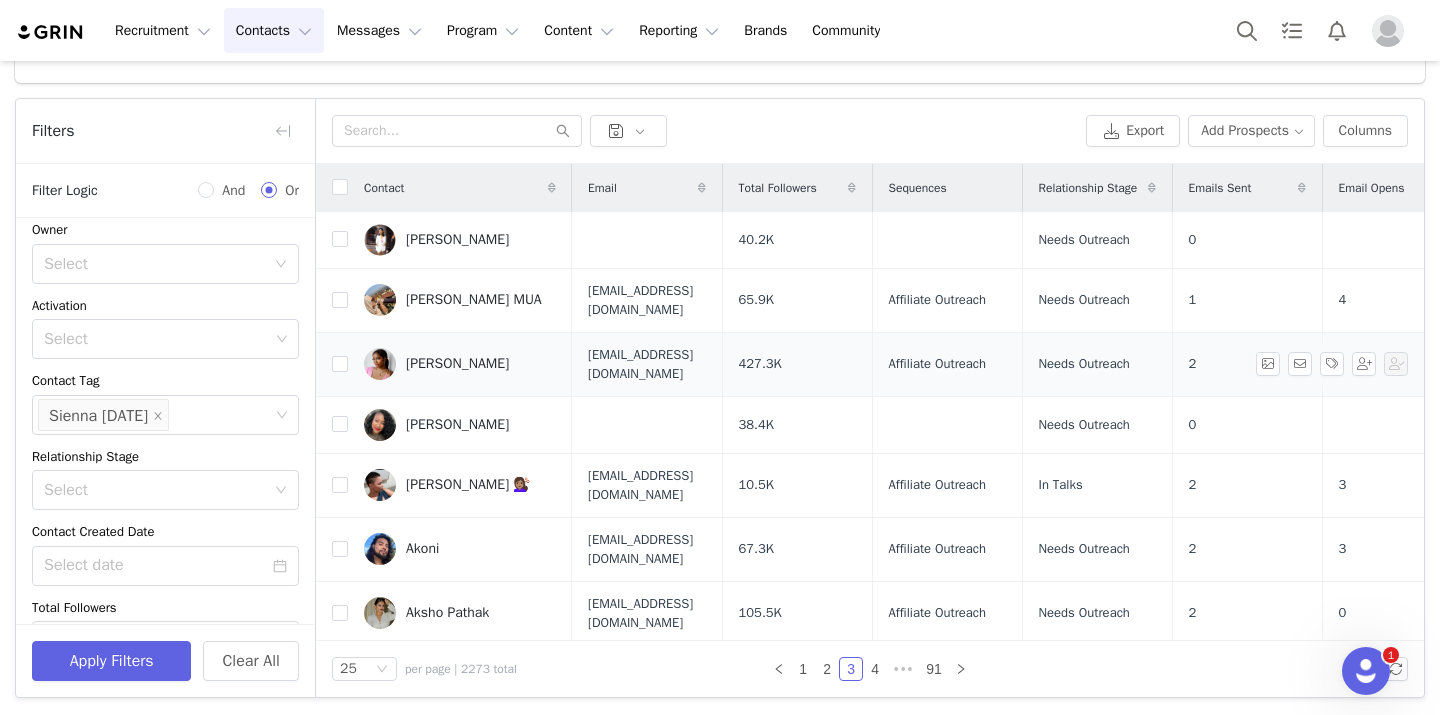 click on "Needs Outreach" at bounding box center (1084, 364) 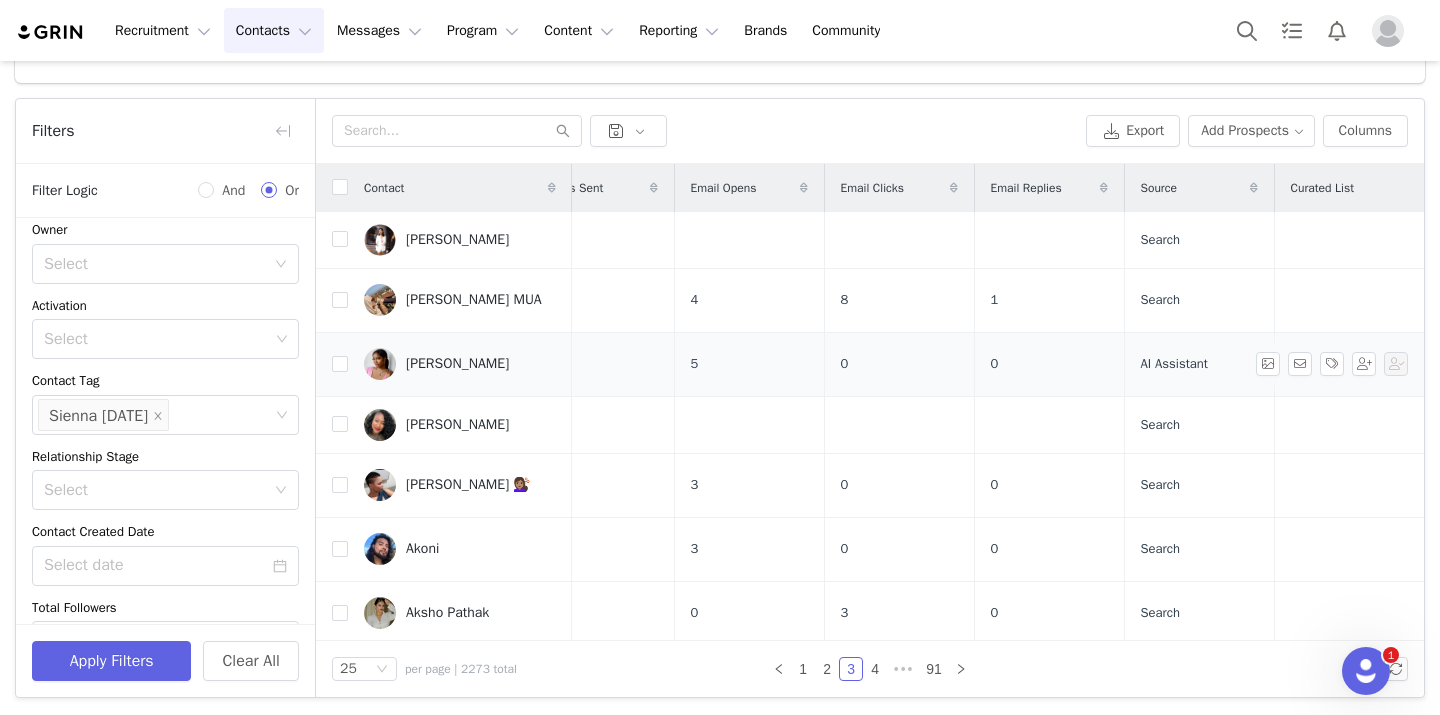 scroll, scrollTop: 0, scrollLeft: 0, axis: both 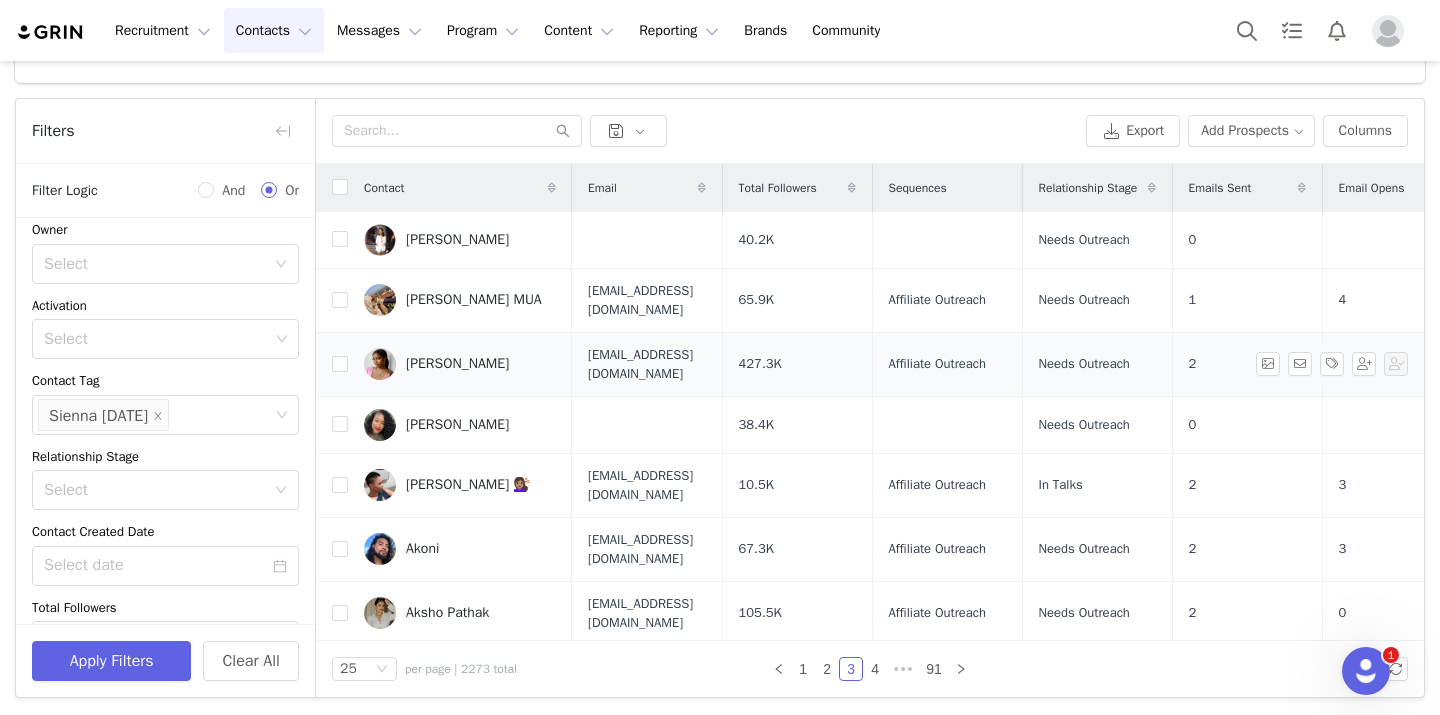 click on "[PERSON_NAME]" at bounding box center [457, 364] 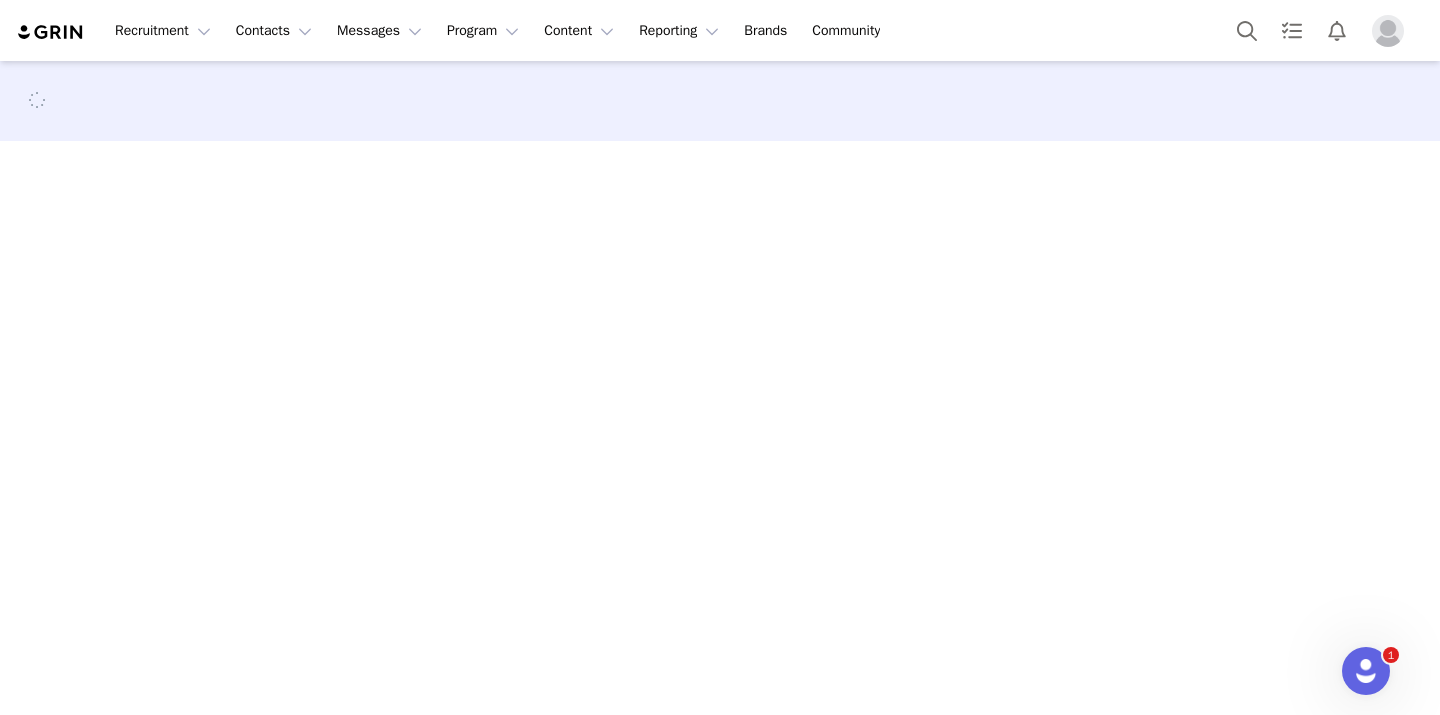 scroll 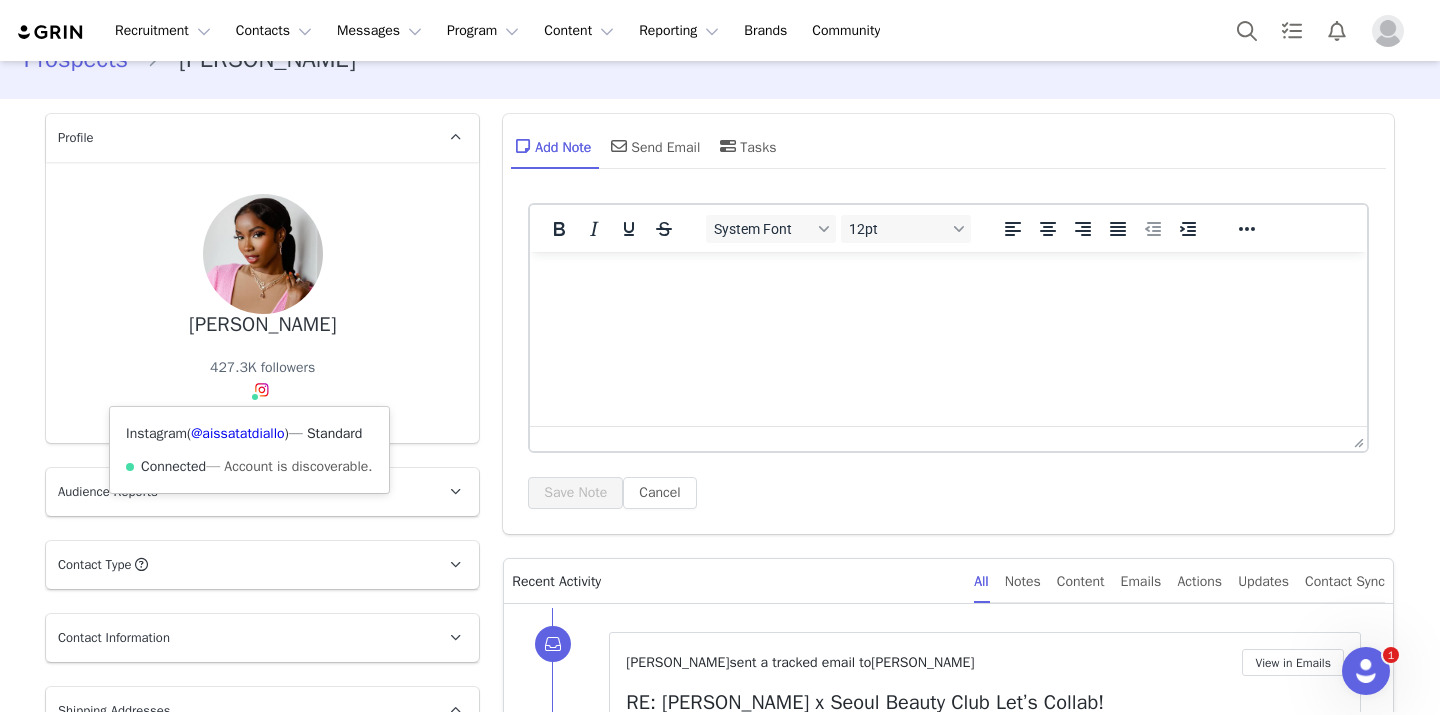 click at bounding box center [262, 390] 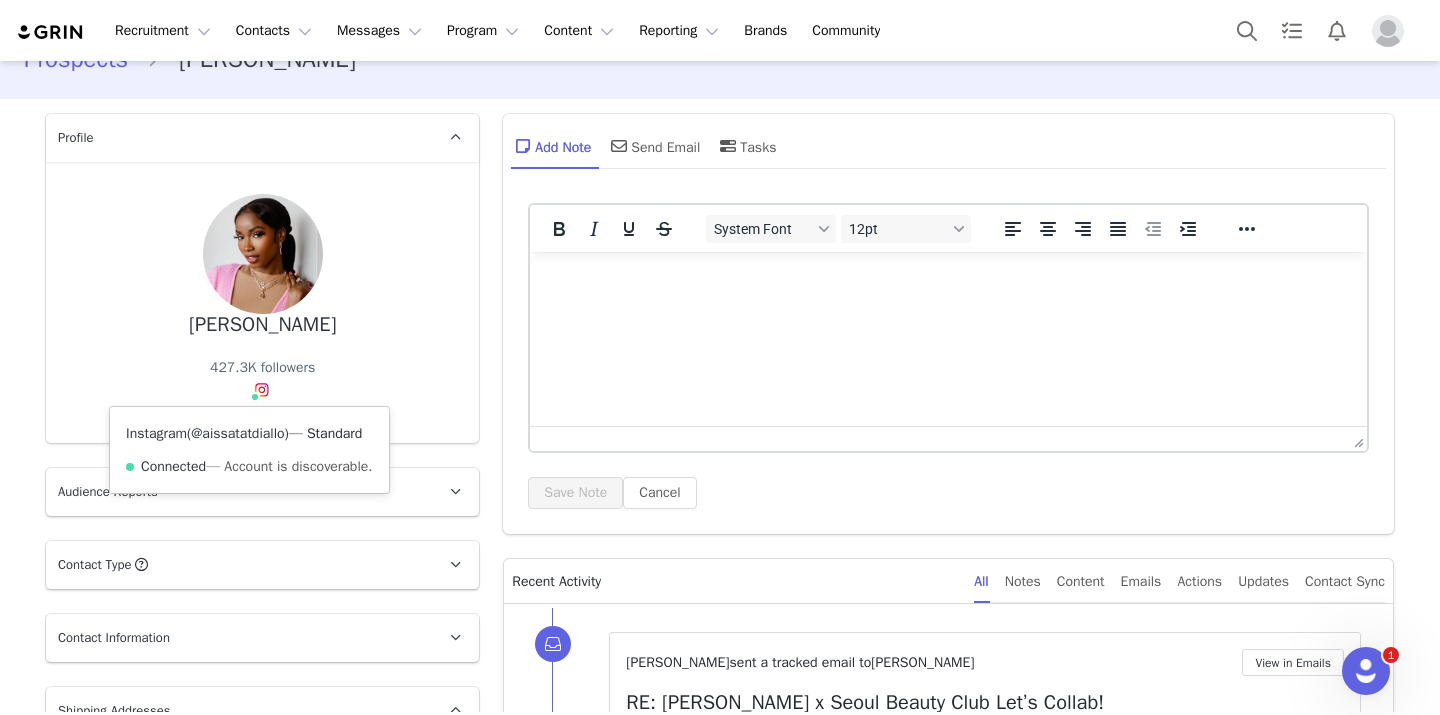 click on "@aissatatdiallo" at bounding box center (237, 433) 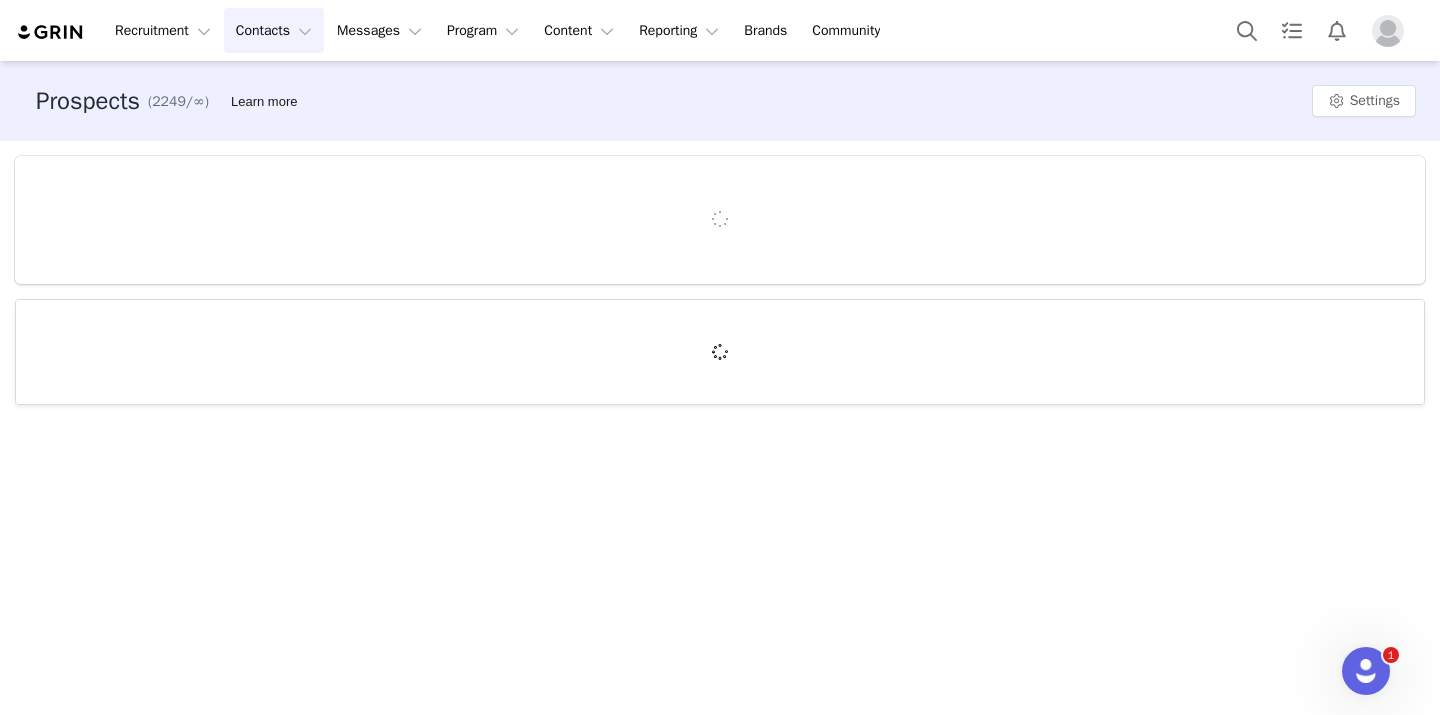 scroll, scrollTop: 0, scrollLeft: 0, axis: both 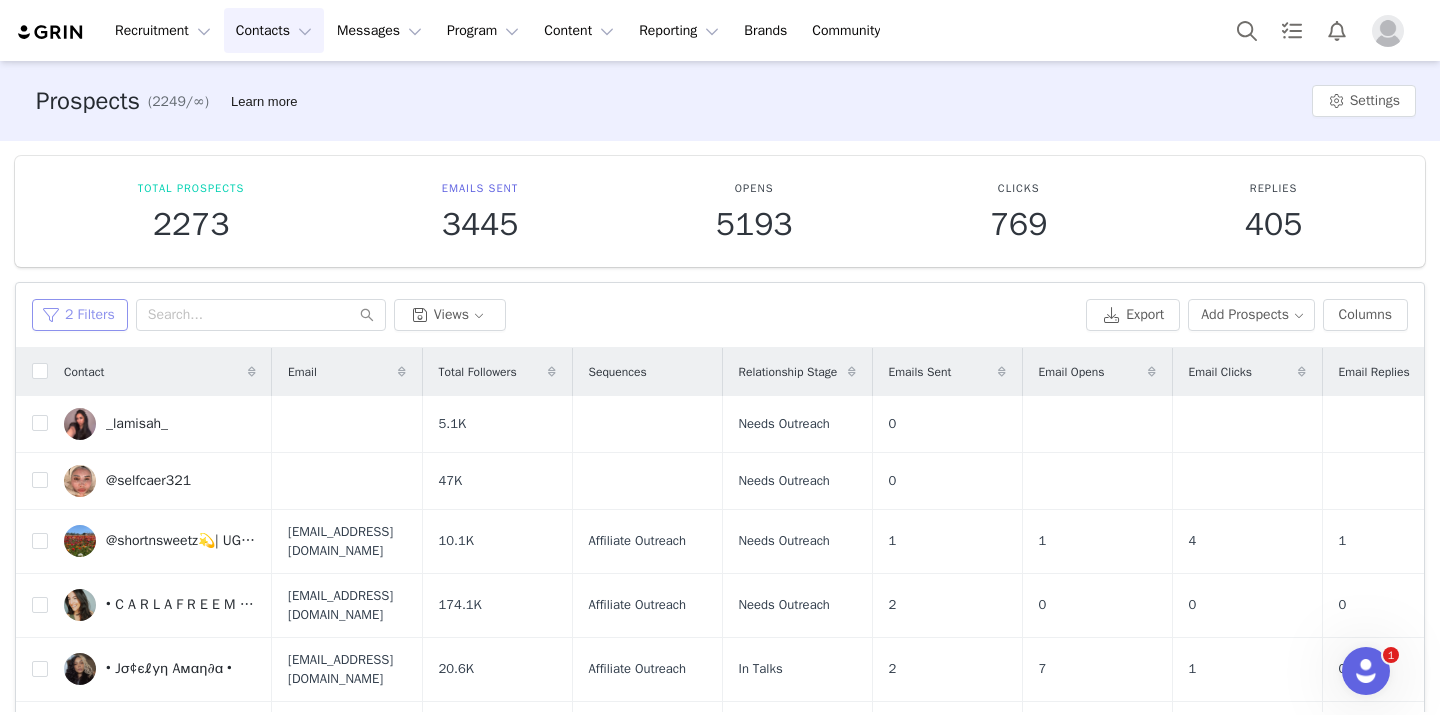 click on "2 Filters" at bounding box center [80, 315] 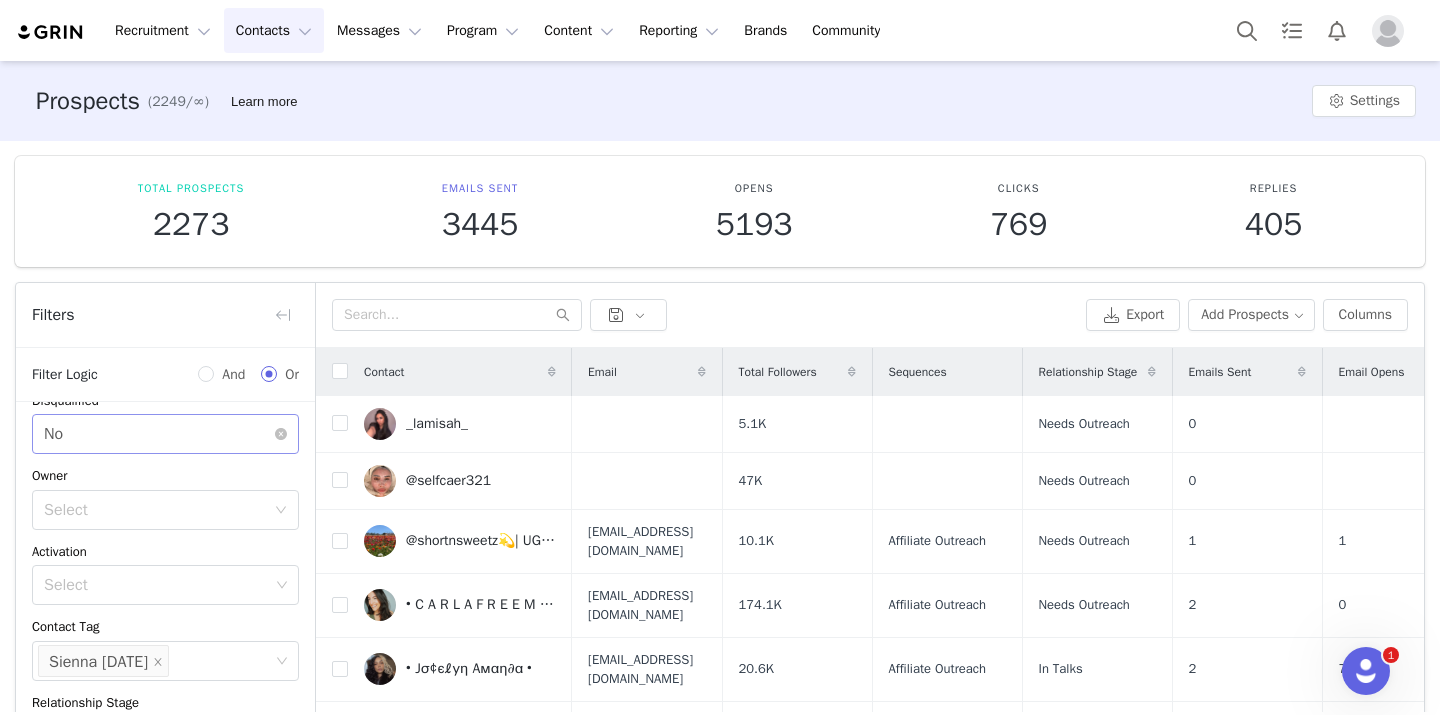 scroll, scrollTop: 0, scrollLeft: 0, axis: both 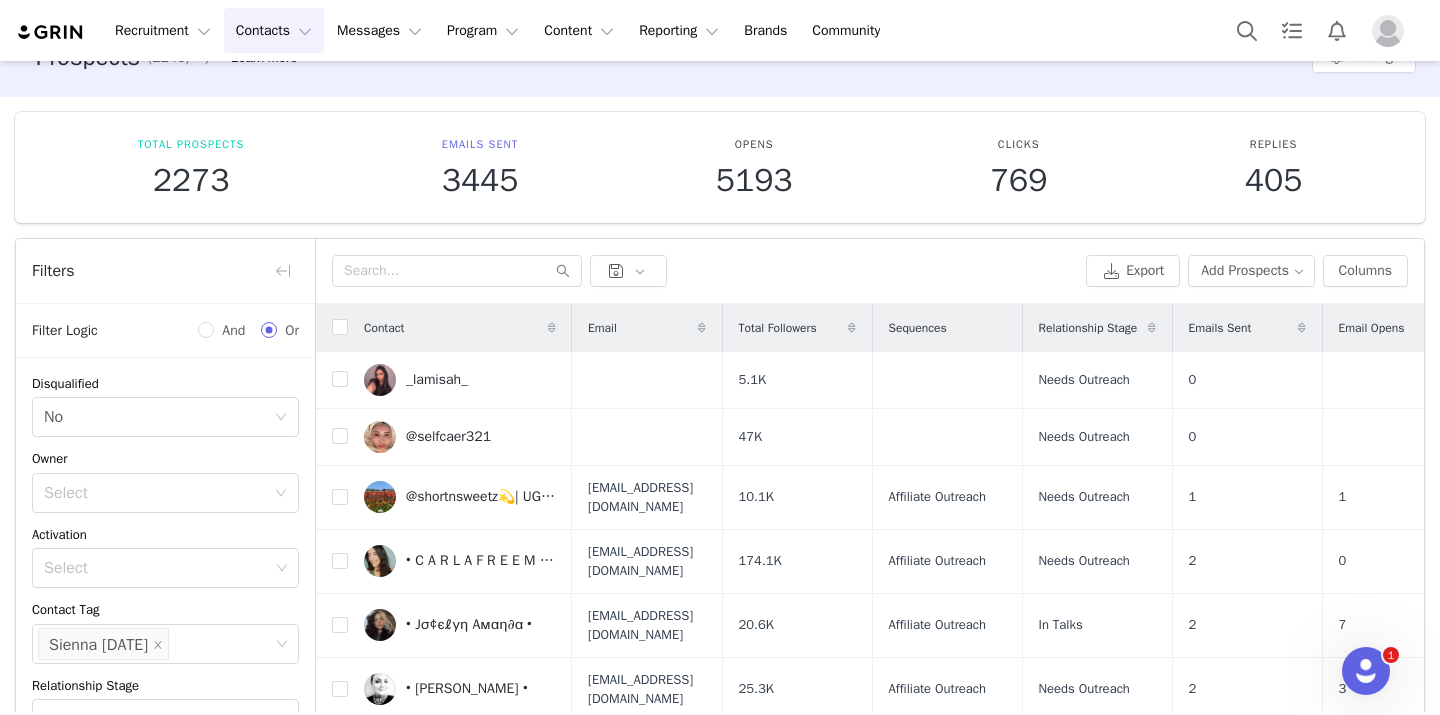 click on "And" at bounding box center (233, 330) 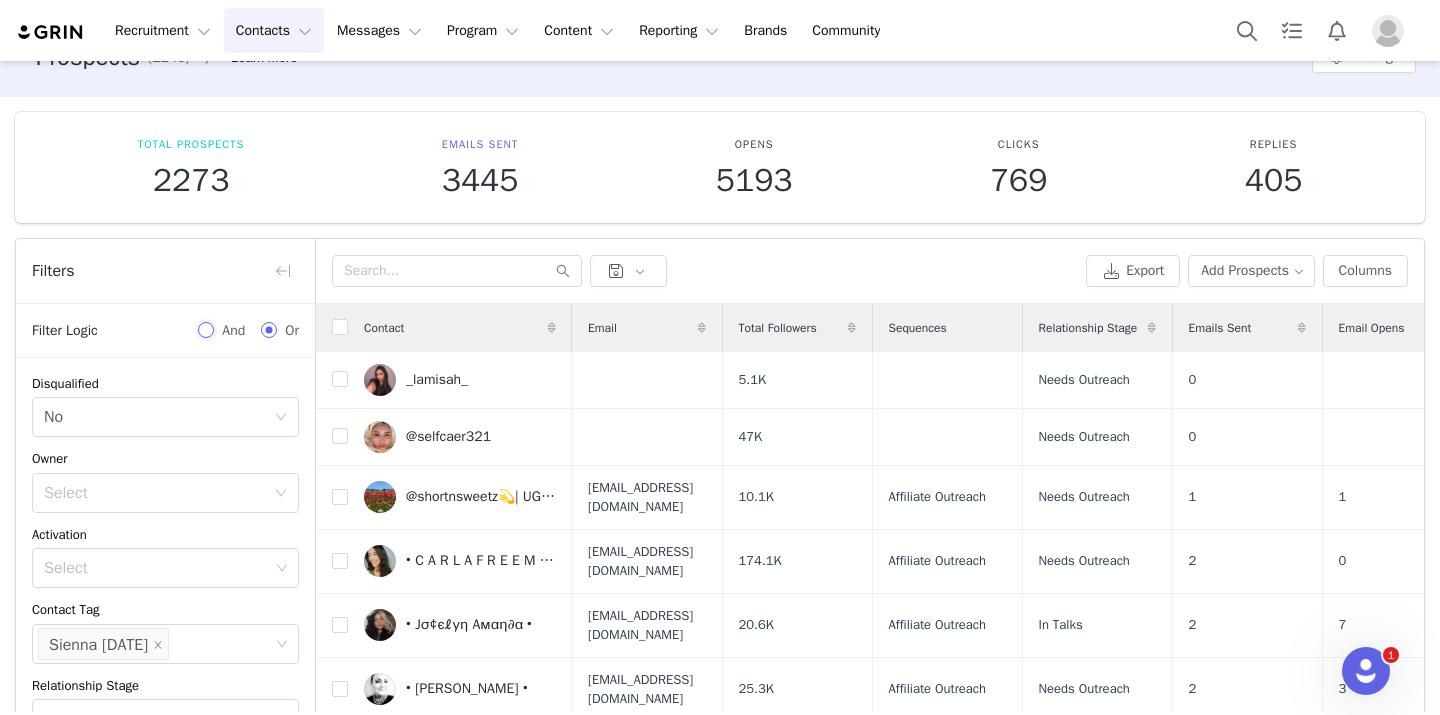 click on "And" at bounding box center [206, 330] 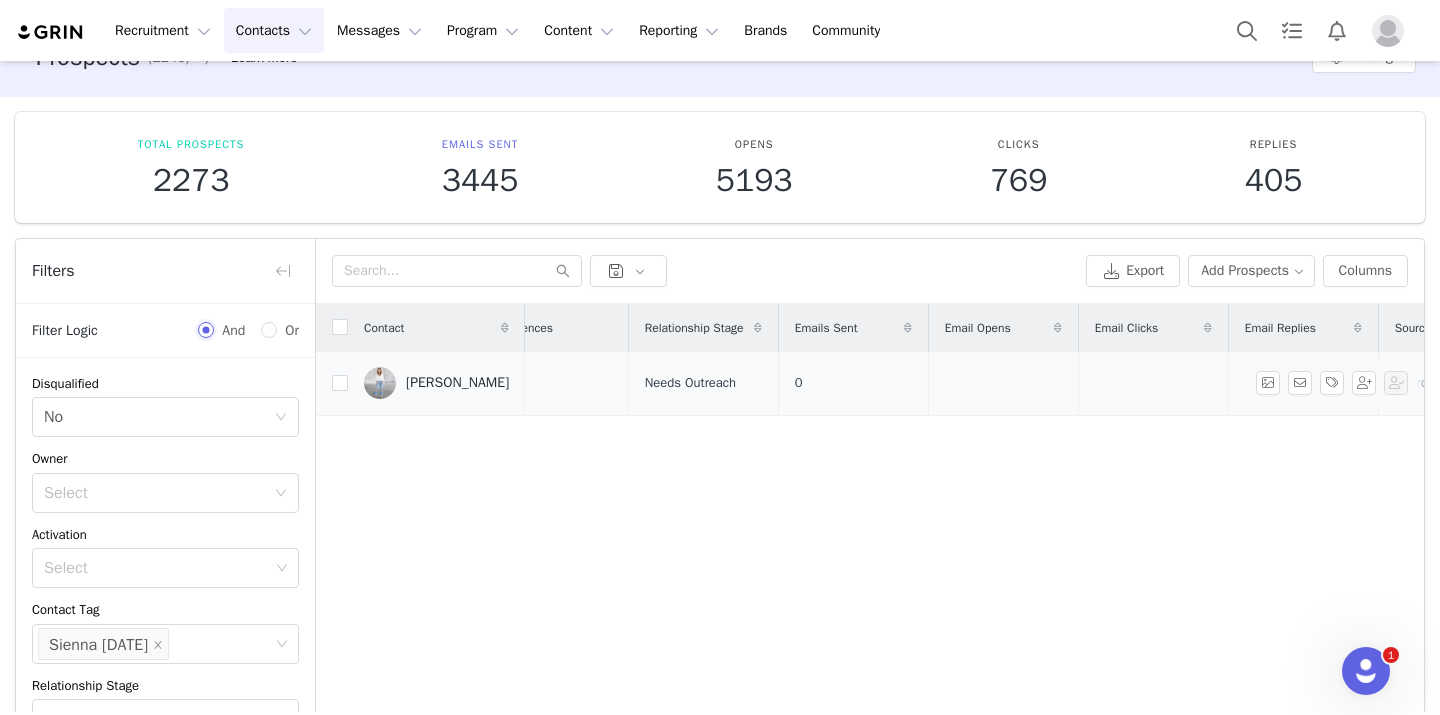 scroll, scrollTop: 0, scrollLeft: 0, axis: both 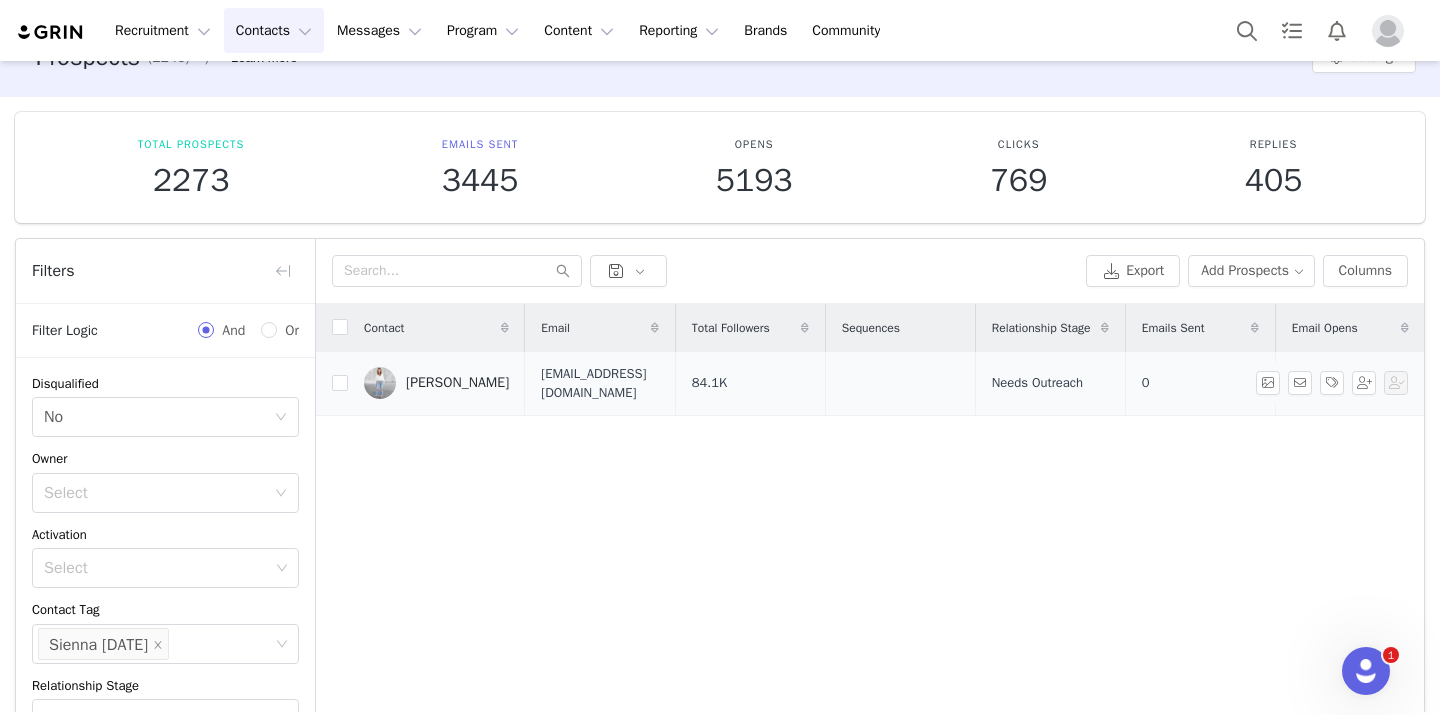 click on "[PERSON_NAME]" at bounding box center [457, 383] 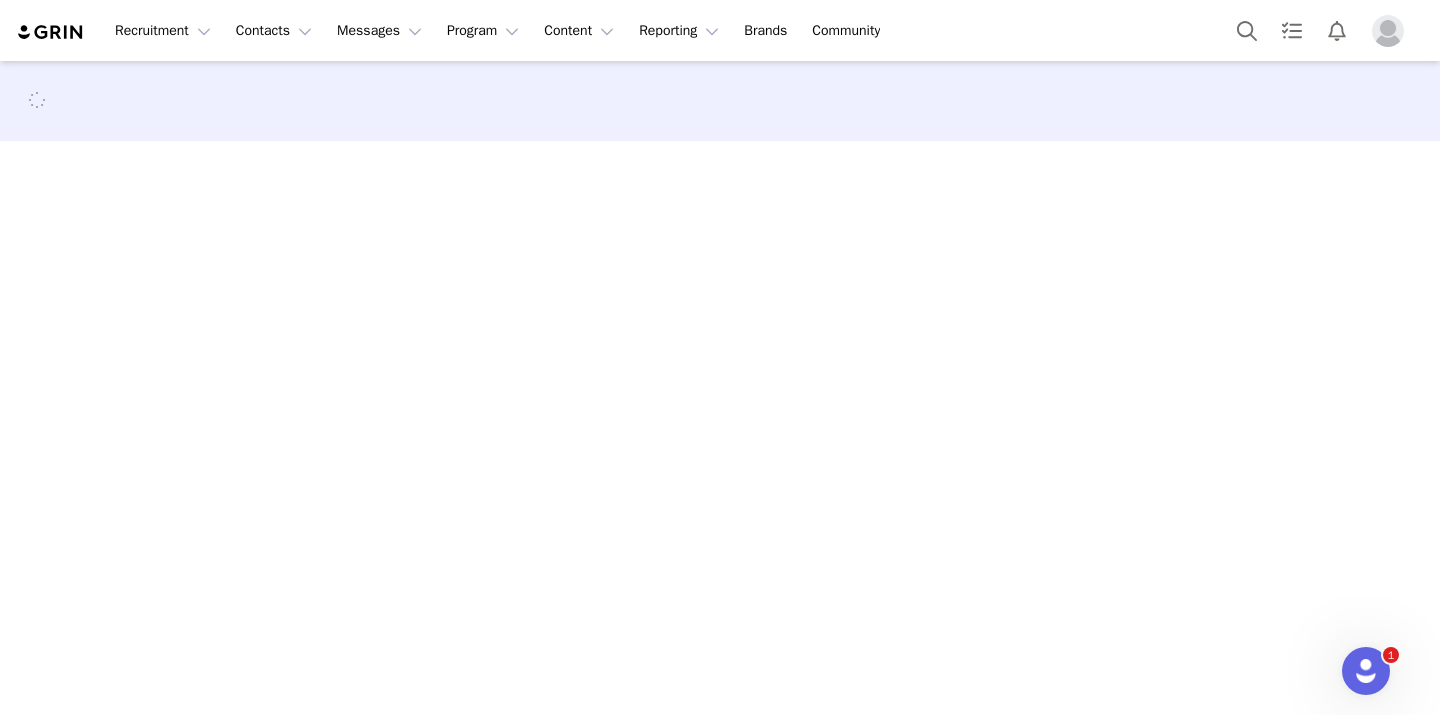 scroll, scrollTop: 0, scrollLeft: 0, axis: both 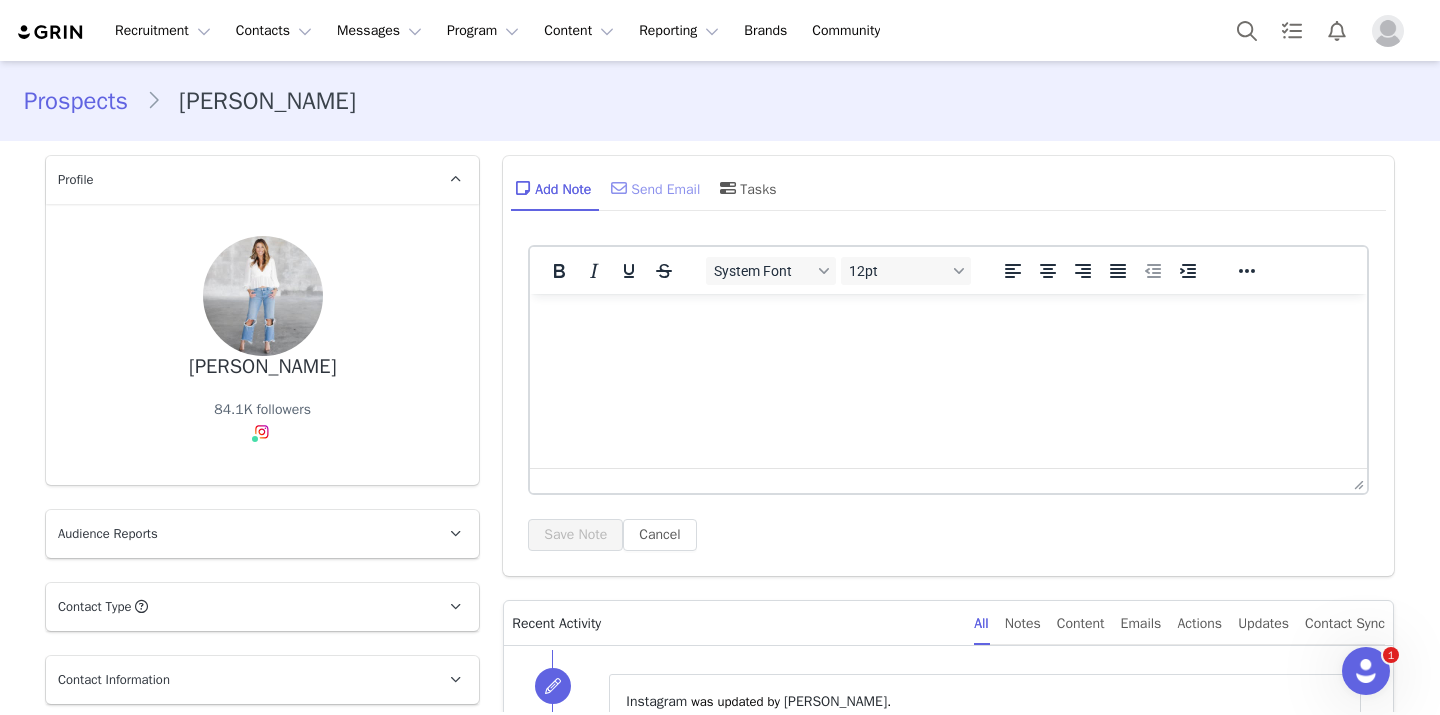 click on "Send Email" at bounding box center [653, 188] 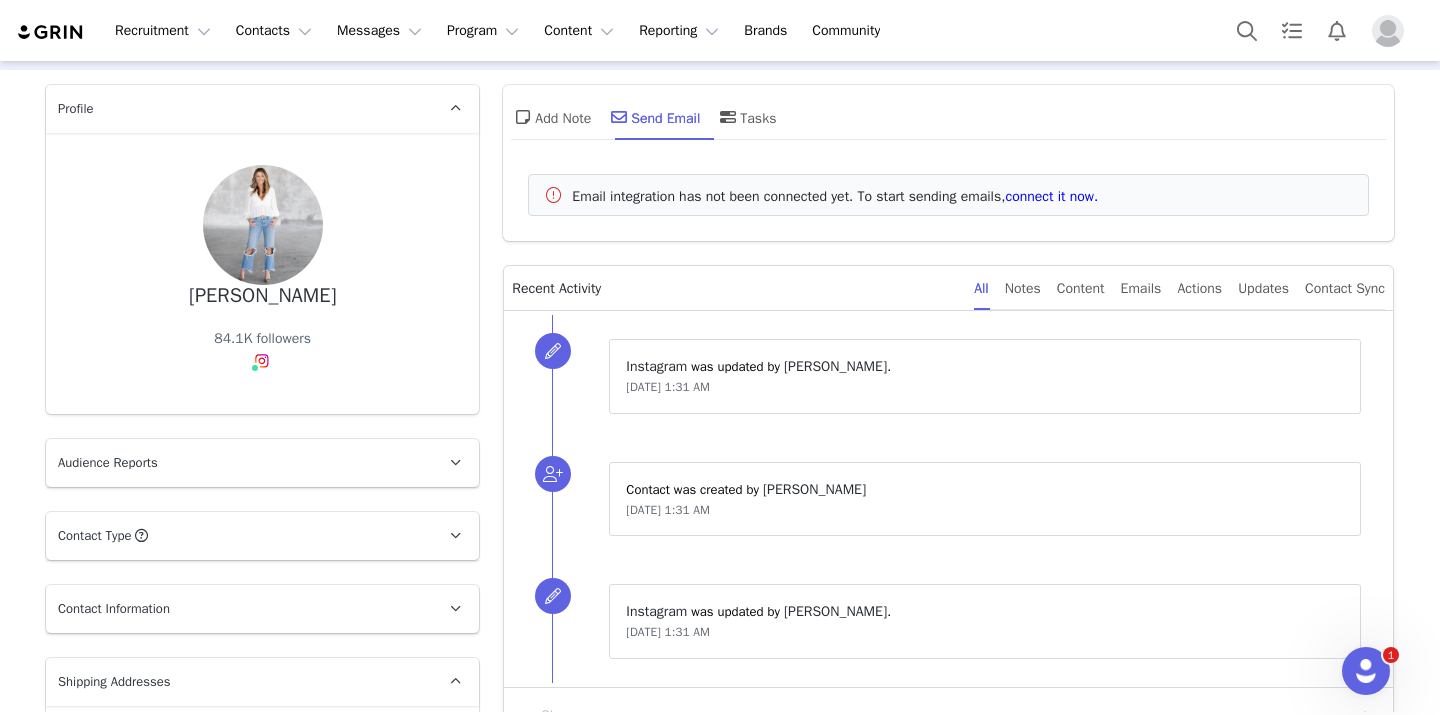 scroll, scrollTop: 0, scrollLeft: 0, axis: both 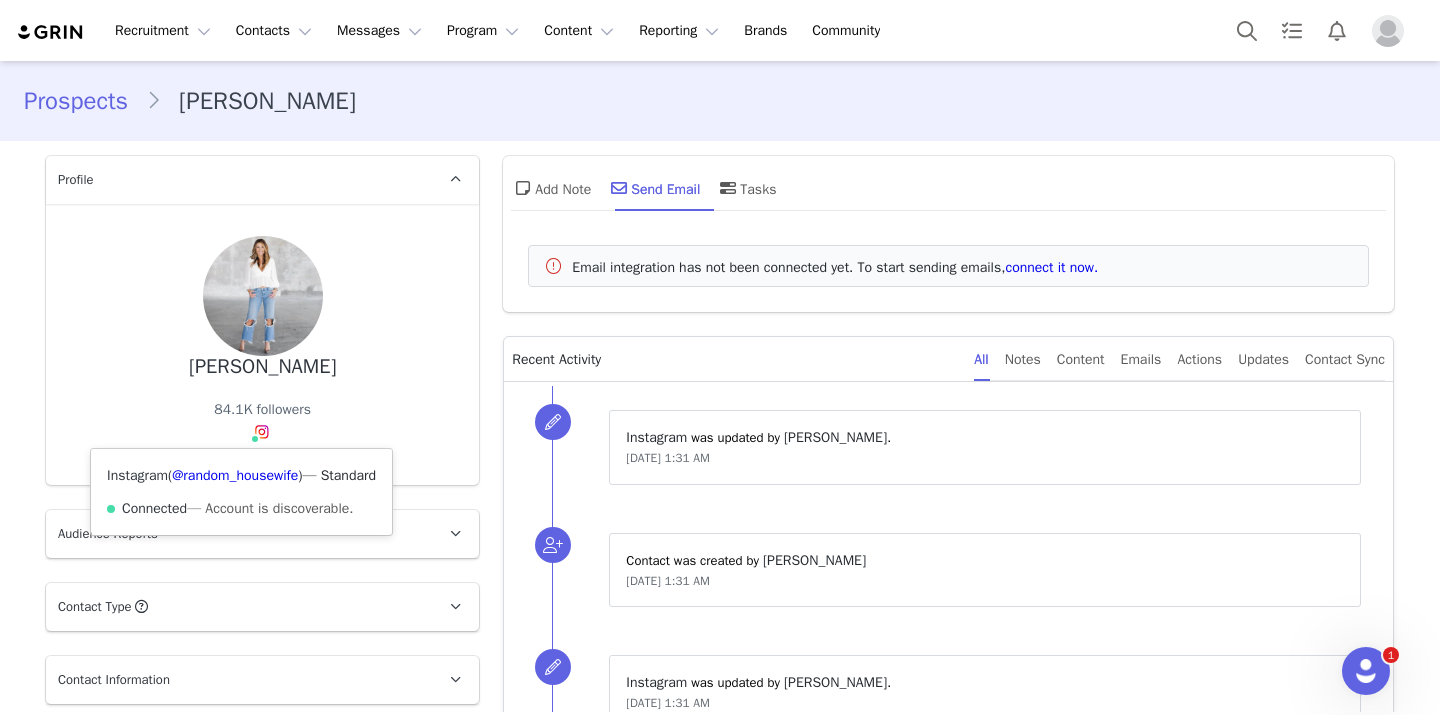 click at bounding box center [262, 432] 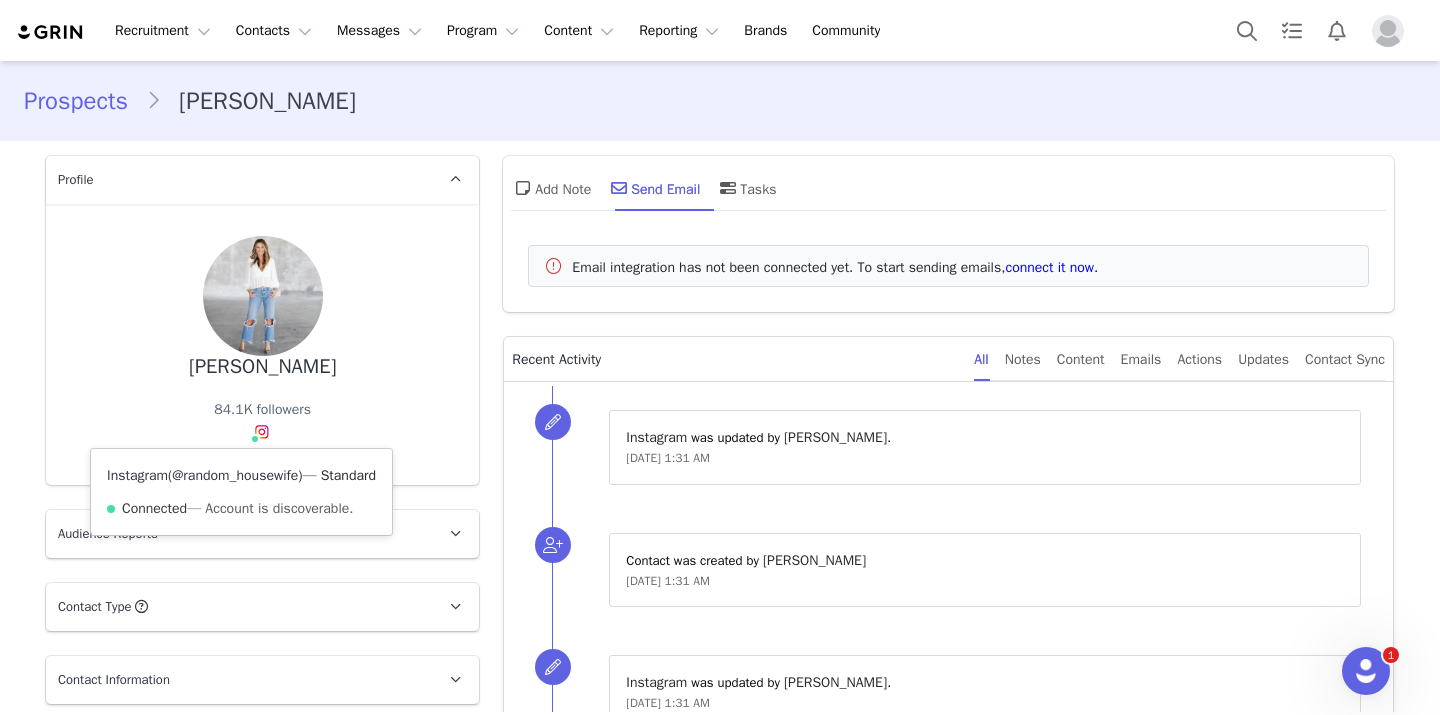 click on "@random_housewife" at bounding box center (235, 475) 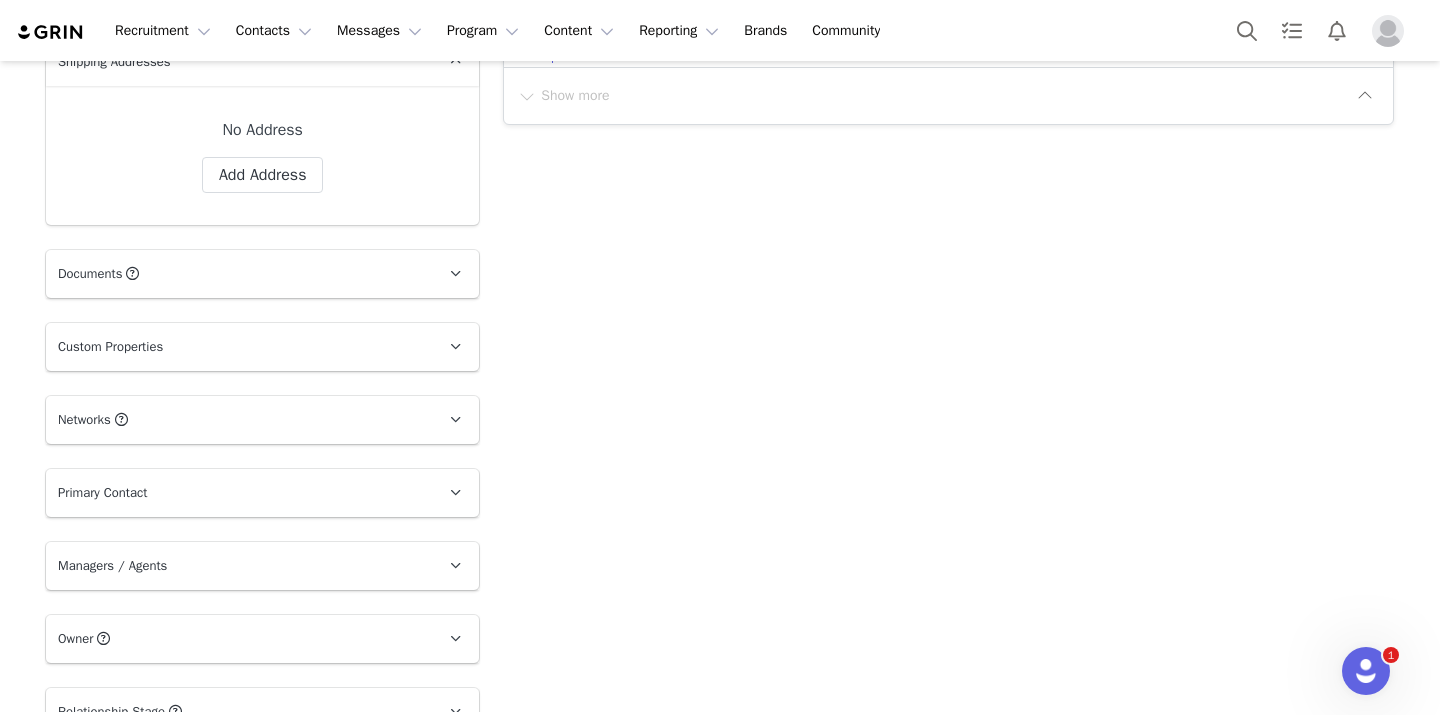 scroll, scrollTop: 737, scrollLeft: 0, axis: vertical 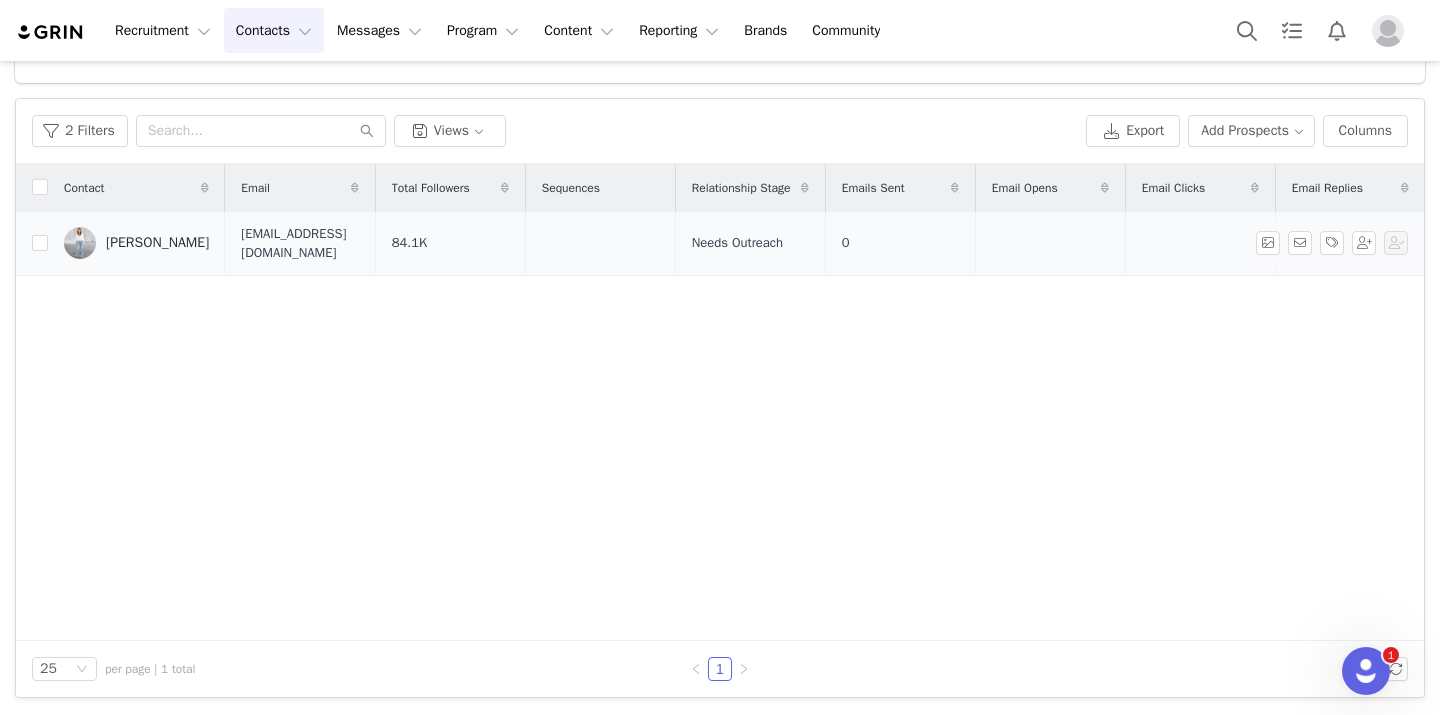 click on "Needs Outreach" at bounding box center (737, 243) 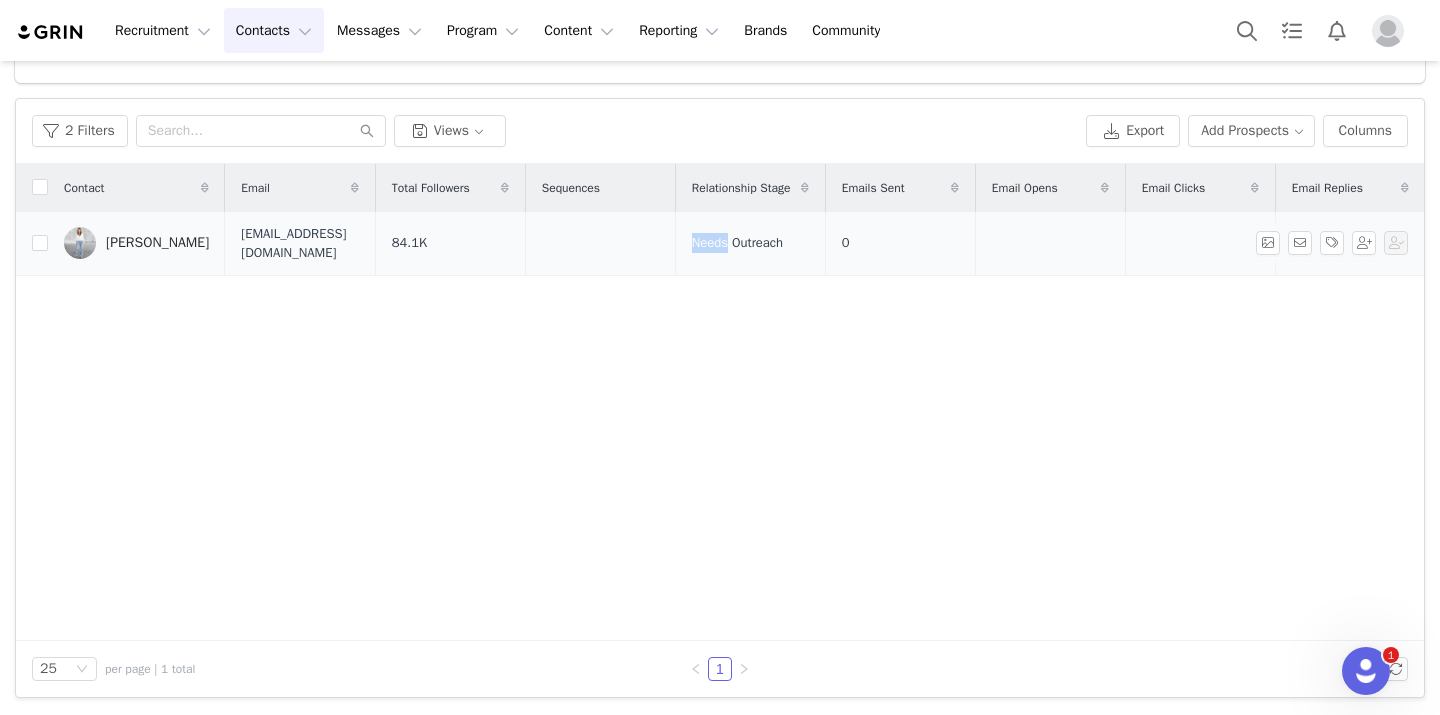 click on "Needs Outreach" at bounding box center (737, 243) 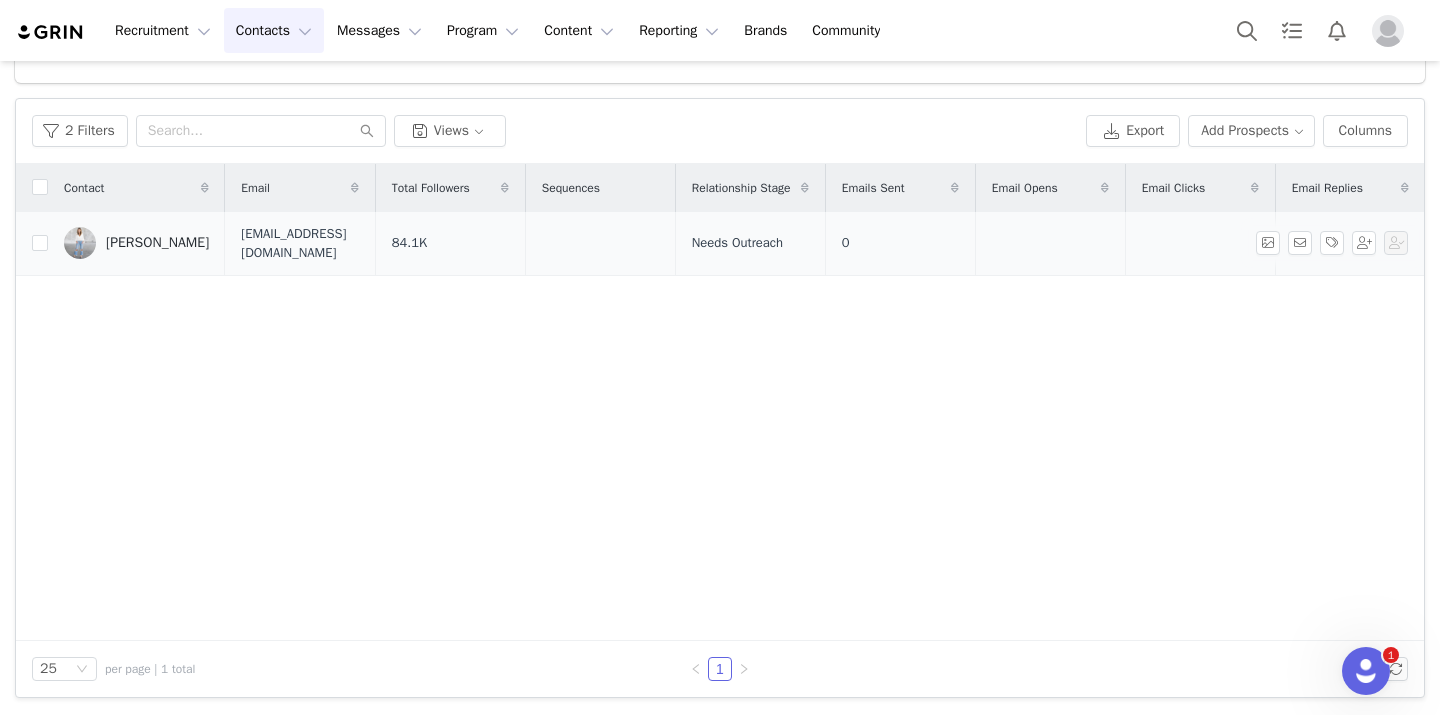 click on "[EMAIL_ADDRESS][DOMAIN_NAME]" at bounding box center (300, 244) 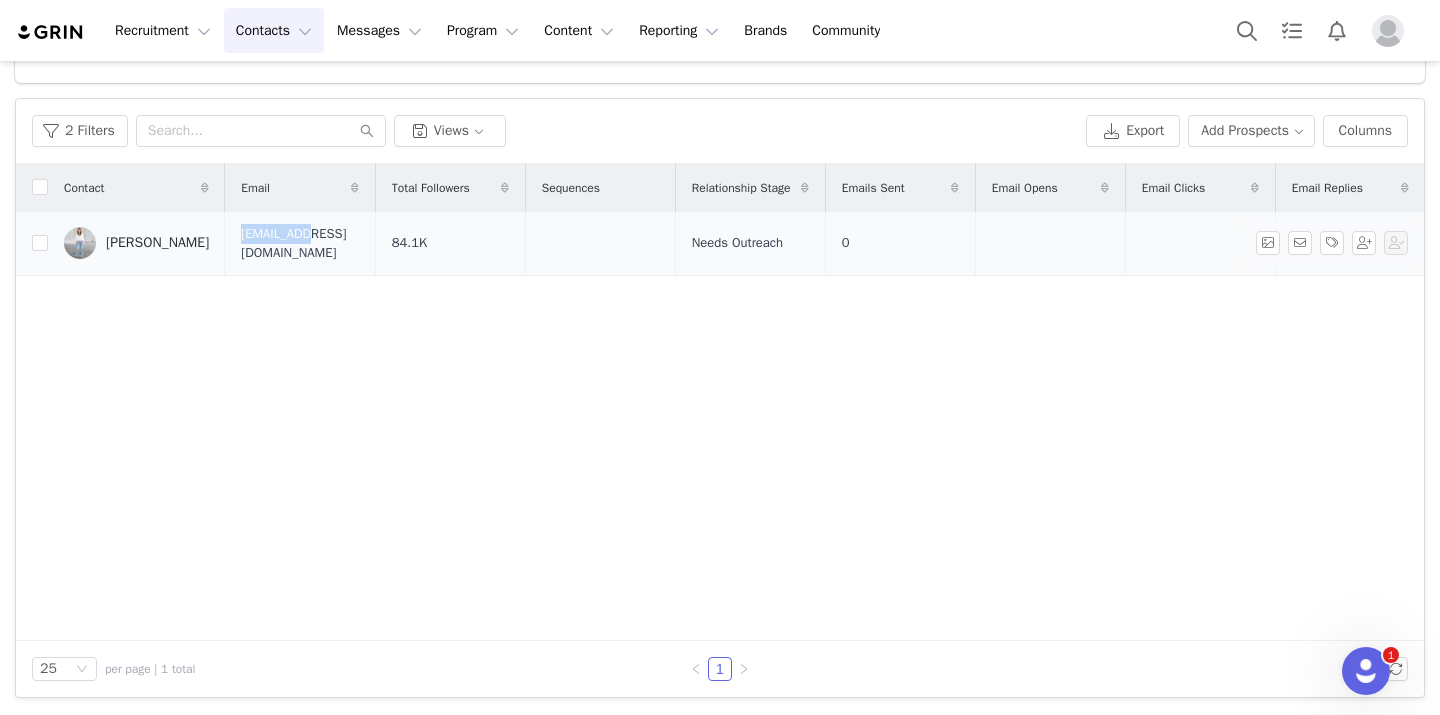 click on "[EMAIL_ADDRESS][DOMAIN_NAME]" at bounding box center [300, 244] 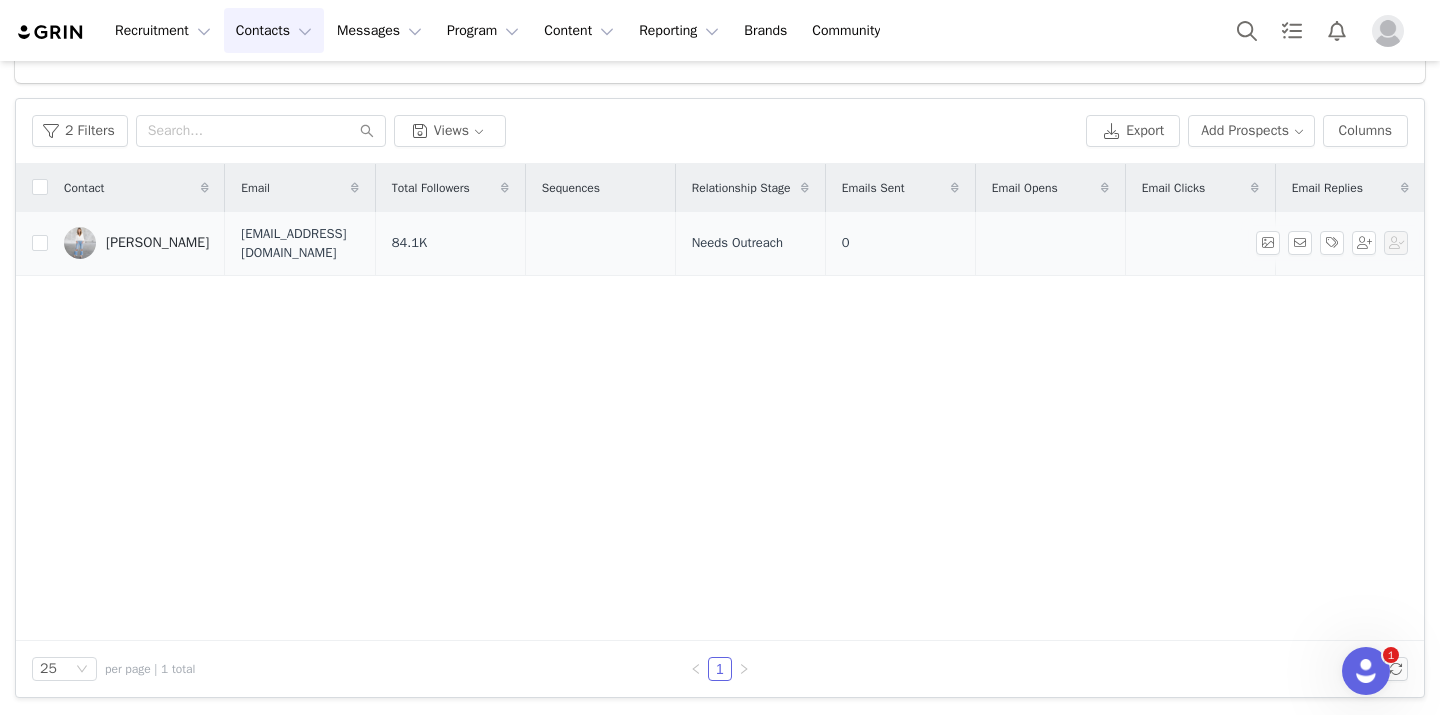 click on "[EMAIL_ADDRESS][DOMAIN_NAME]" at bounding box center (300, 243) 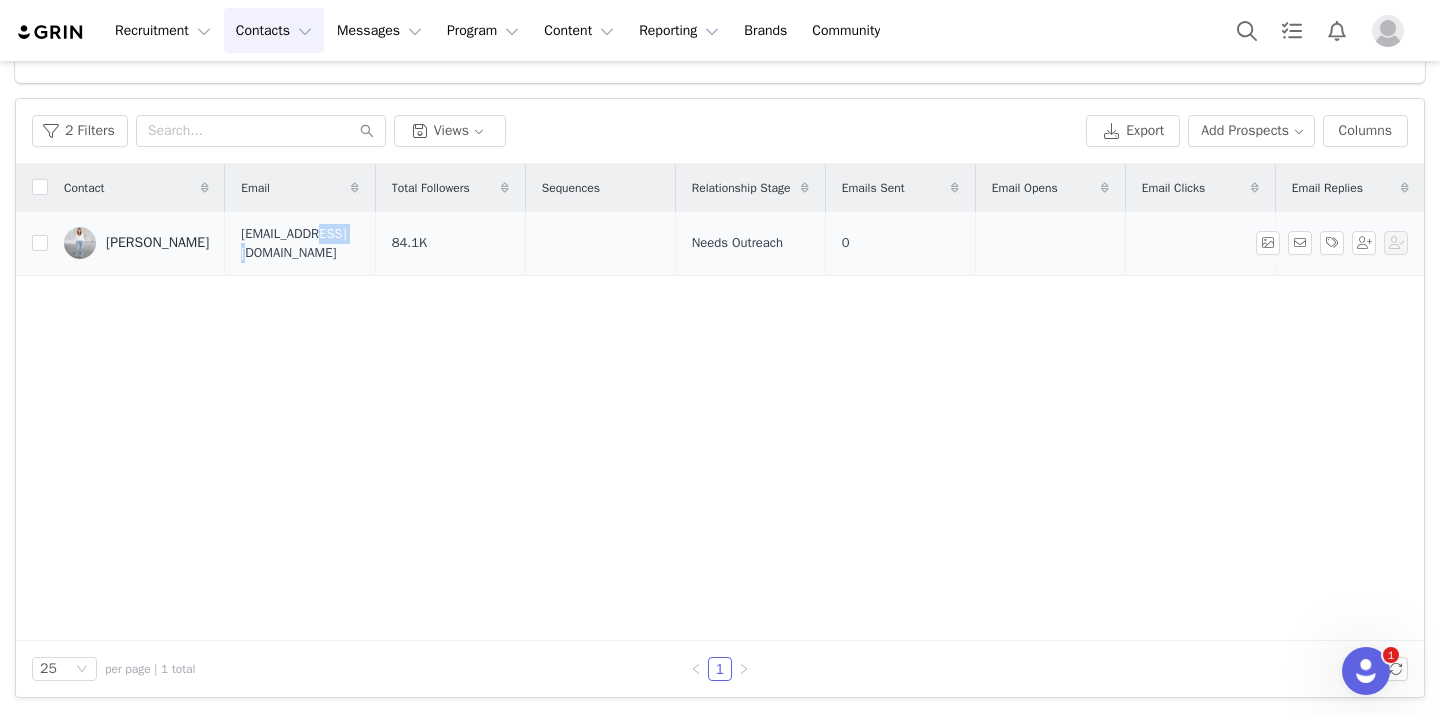 click on "[EMAIL_ADDRESS][DOMAIN_NAME]" at bounding box center [300, 243] 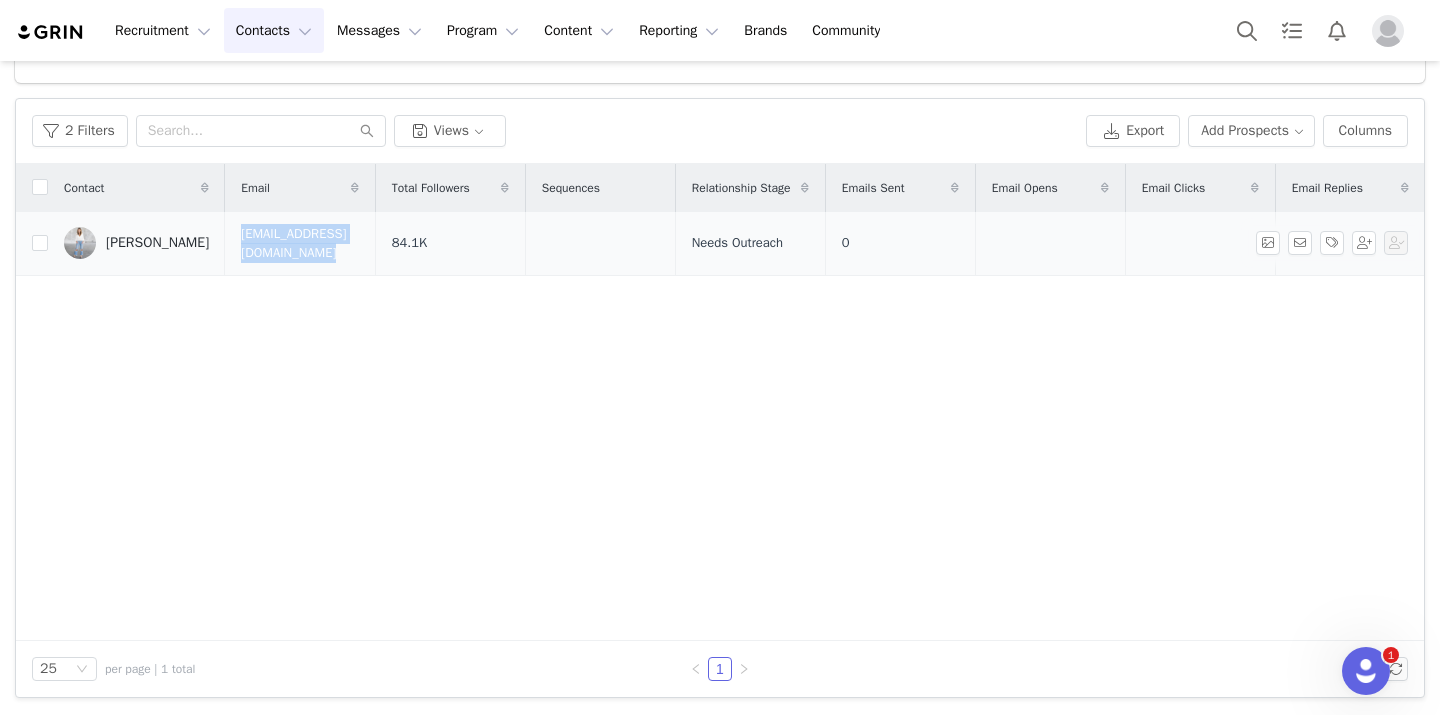 click on "[EMAIL_ADDRESS][DOMAIN_NAME]" at bounding box center [300, 243] 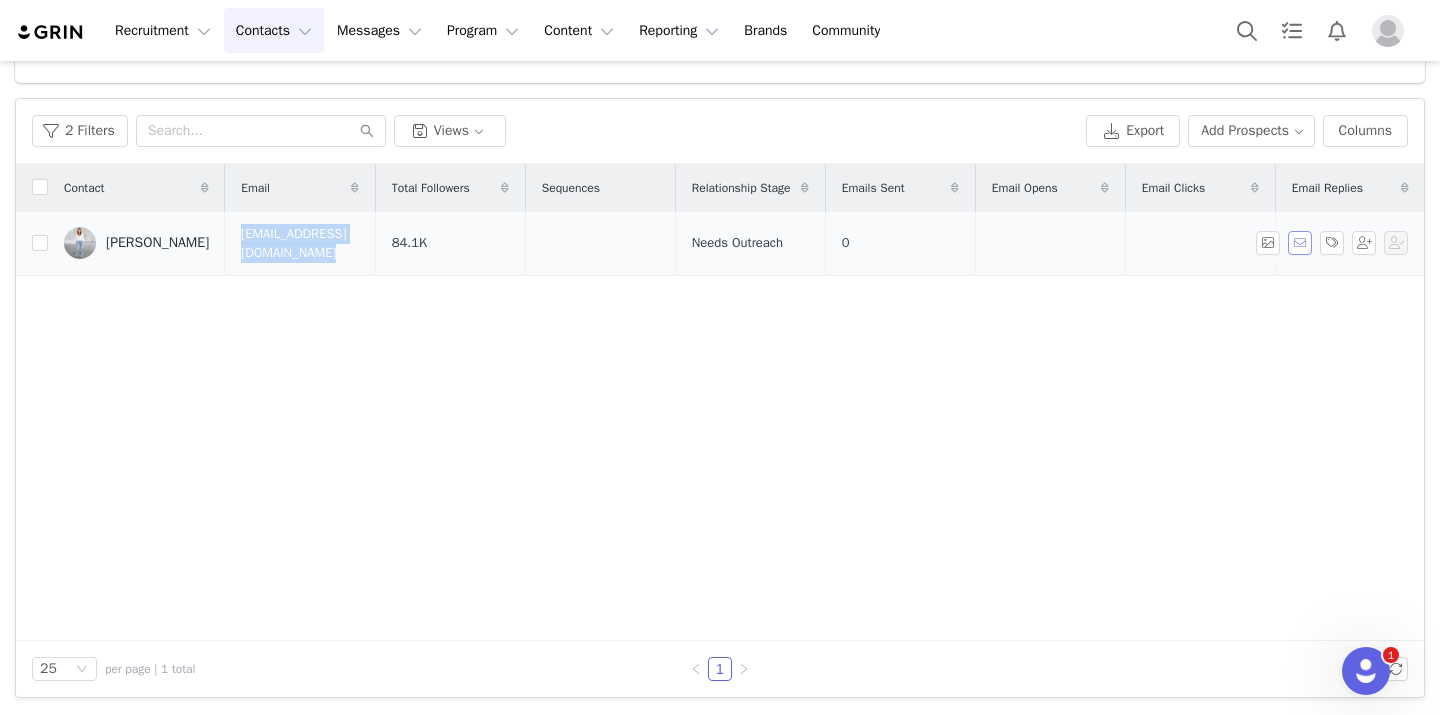 click at bounding box center (1300, 243) 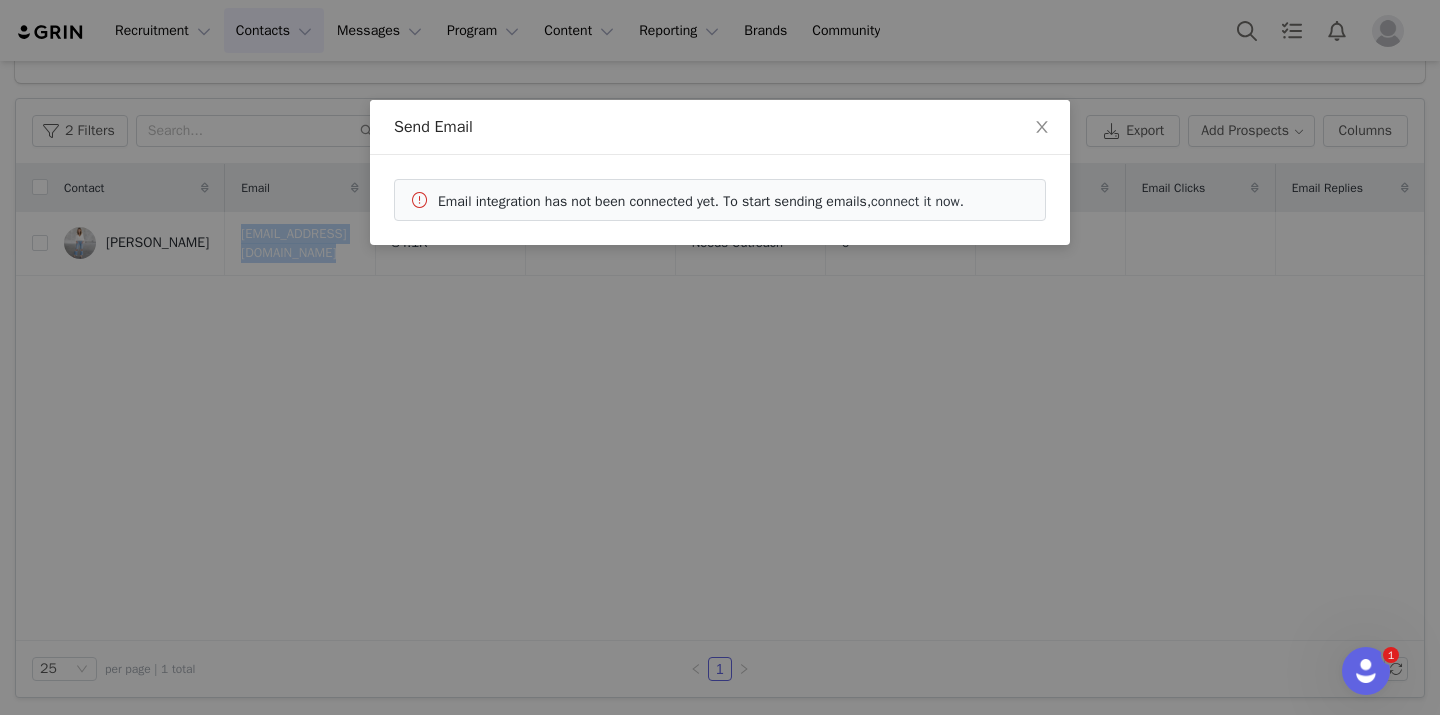 click on "connect it now." at bounding box center [917, 201] 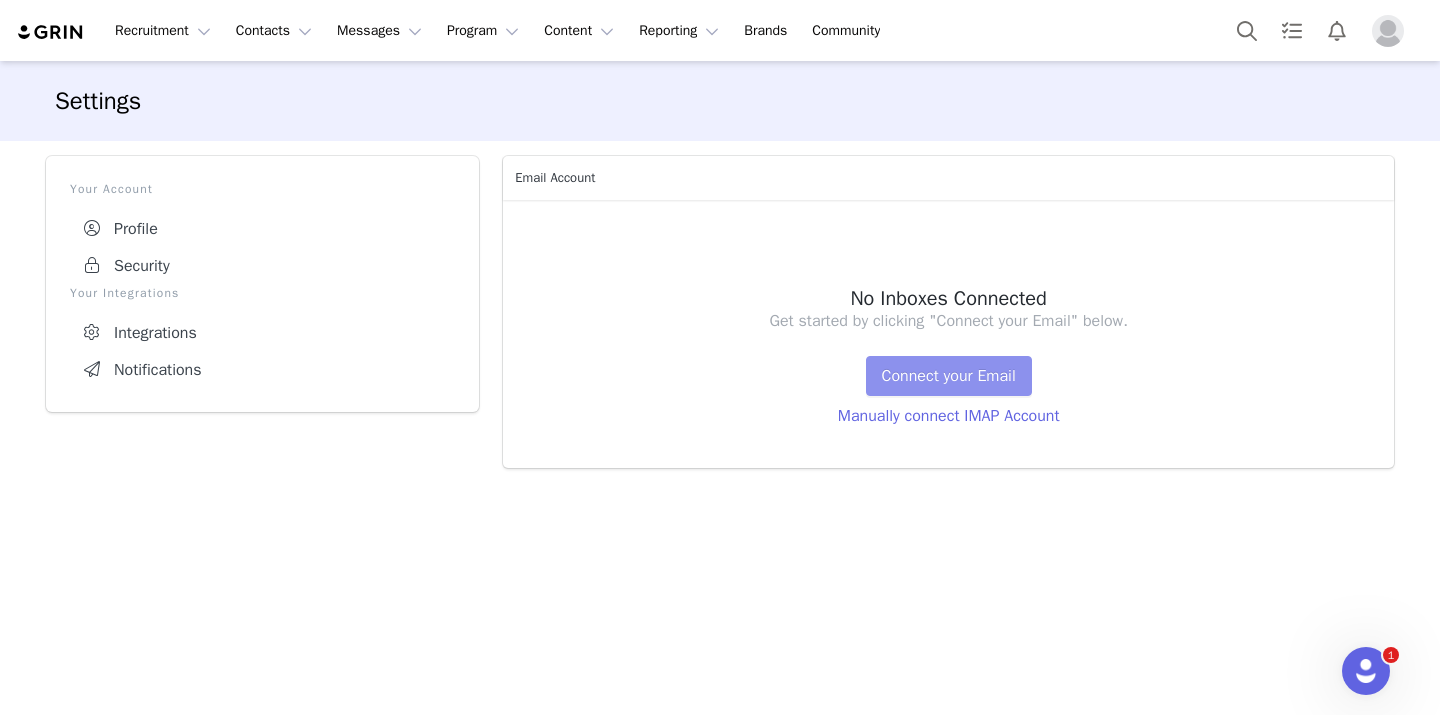 click on "Connect your Email" at bounding box center (949, 376) 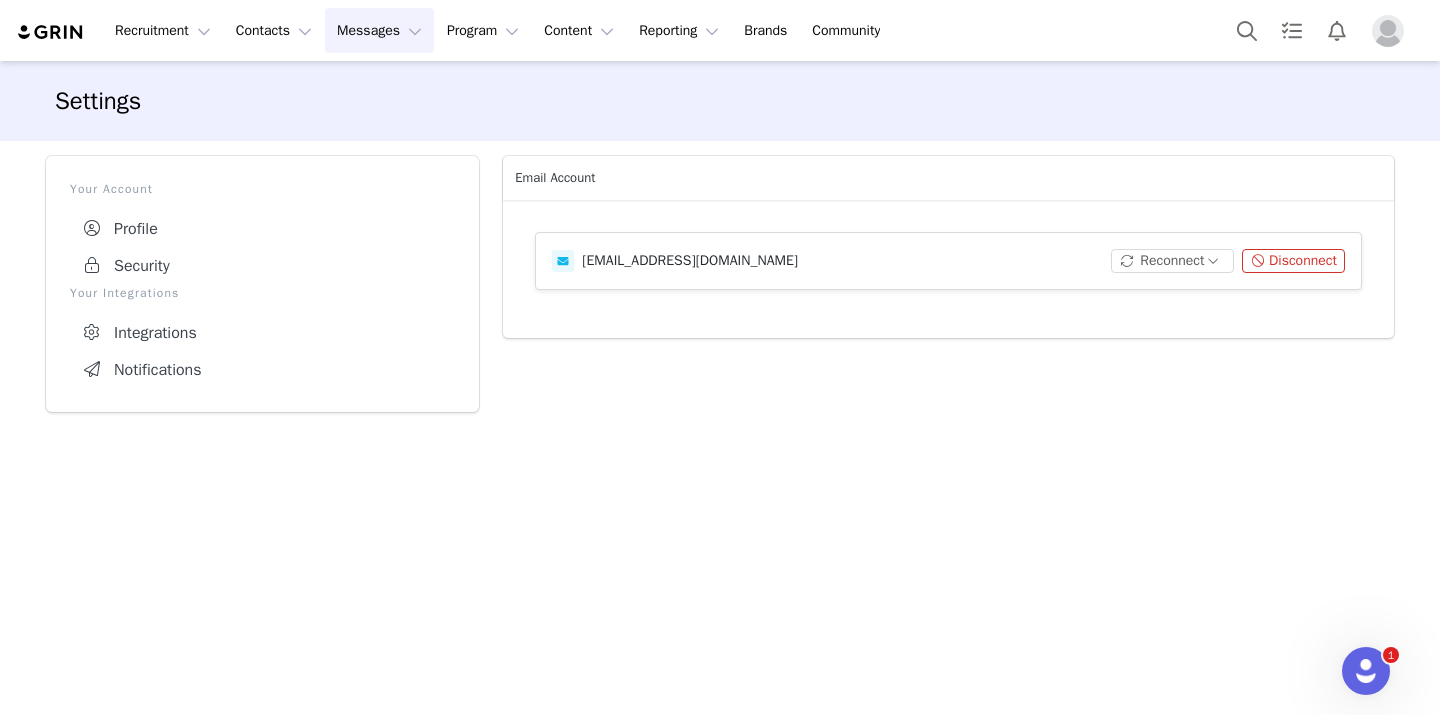click on "Messages Messages" at bounding box center (379, 30) 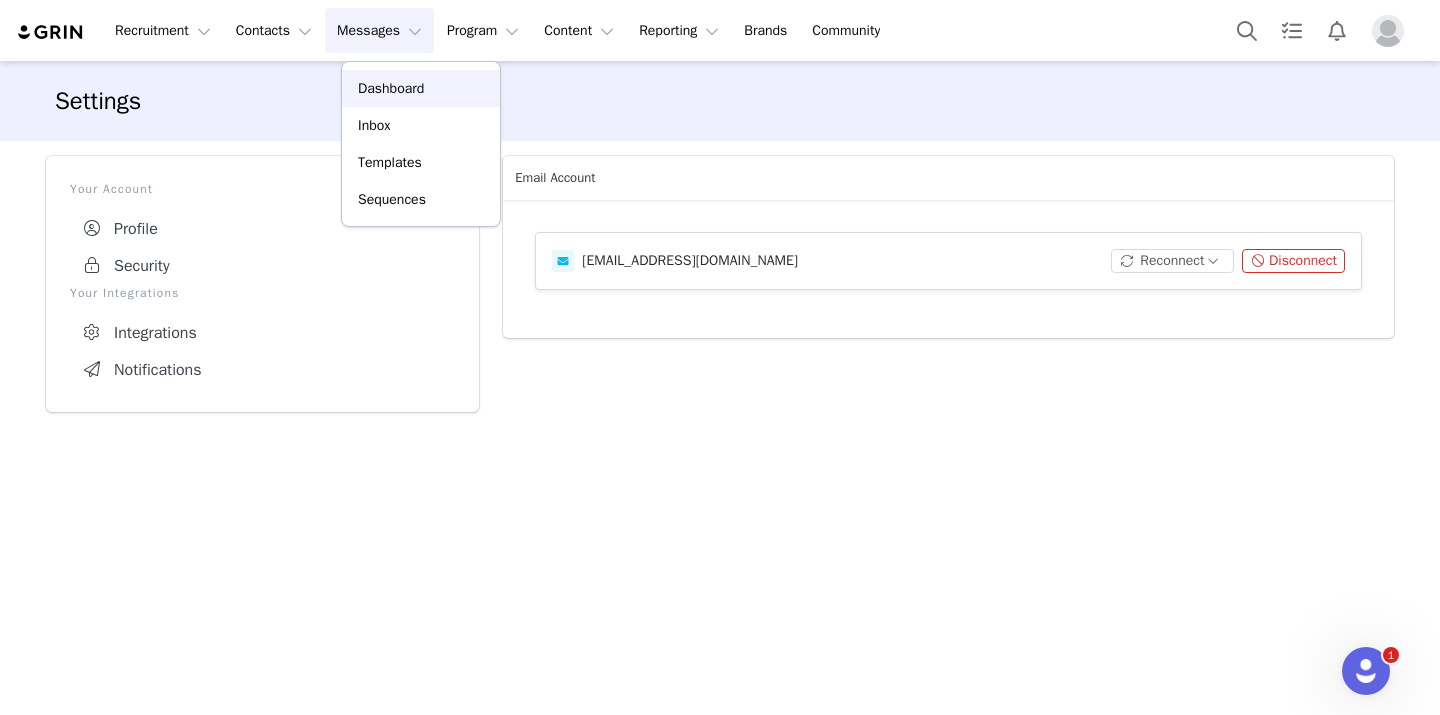 click on "Dashboard" at bounding box center [391, 88] 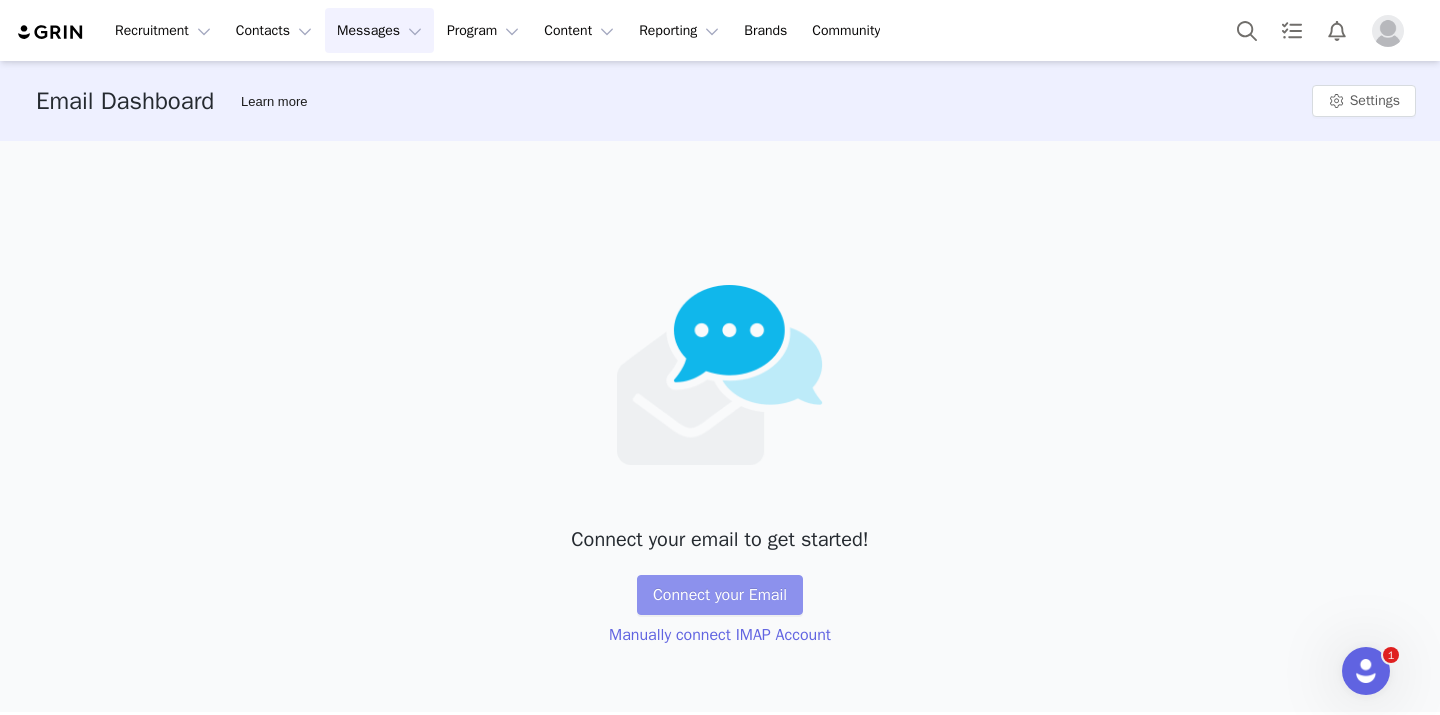 click on "Connect your Email" at bounding box center [720, 595] 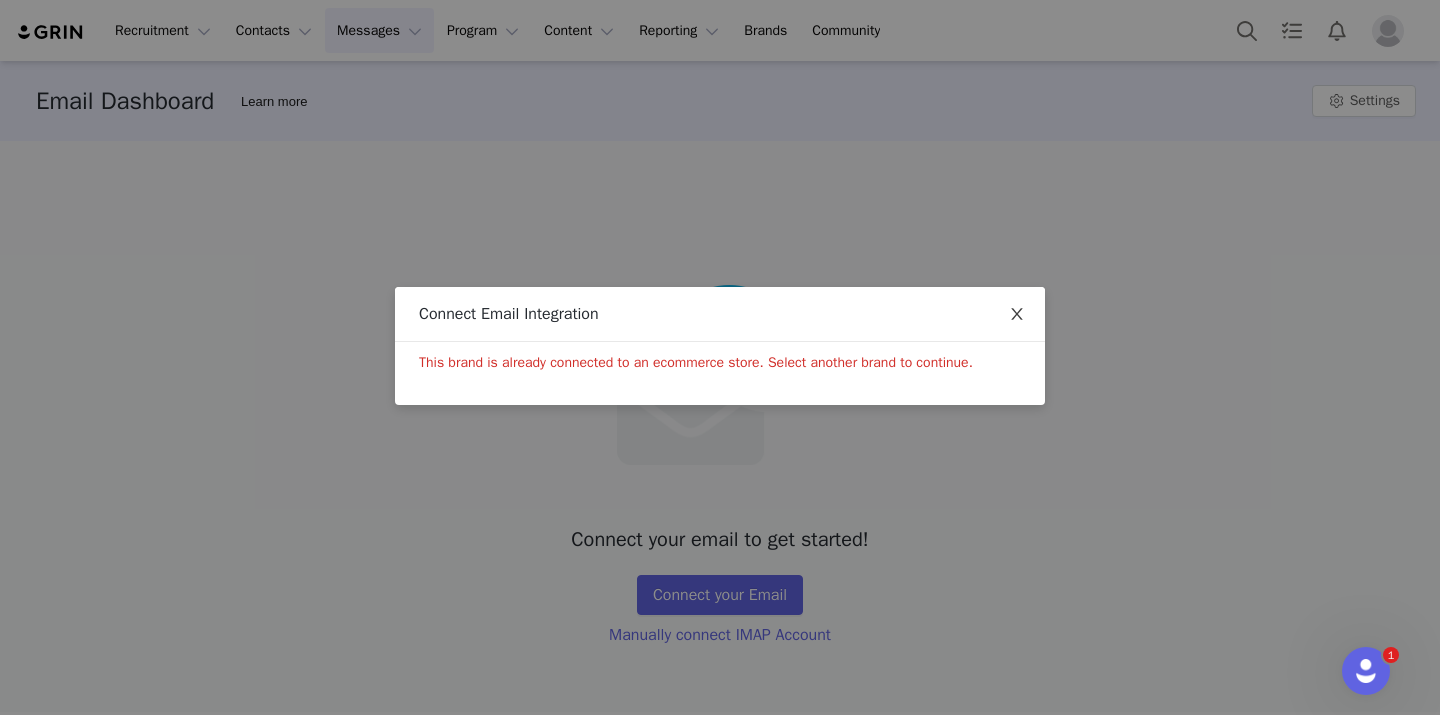 click 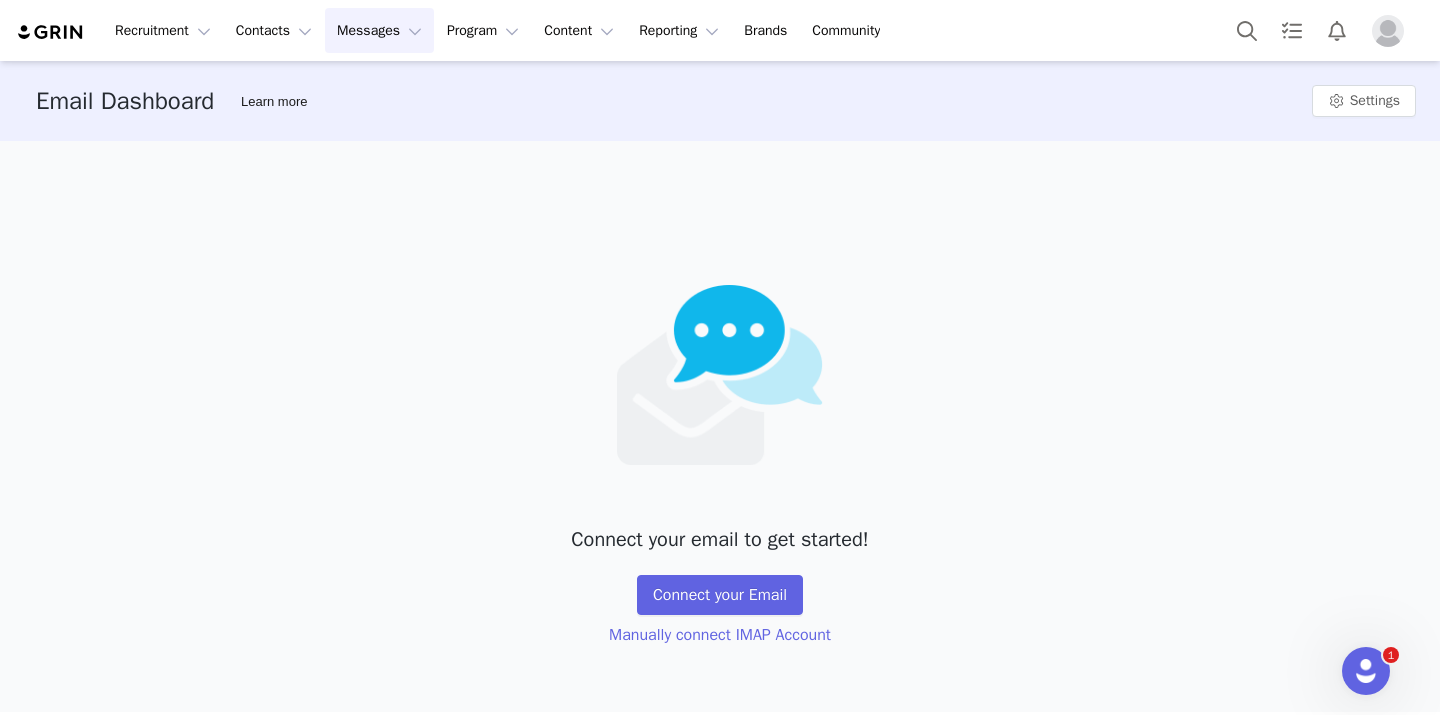 click on "Messages Messages" at bounding box center [379, 30] 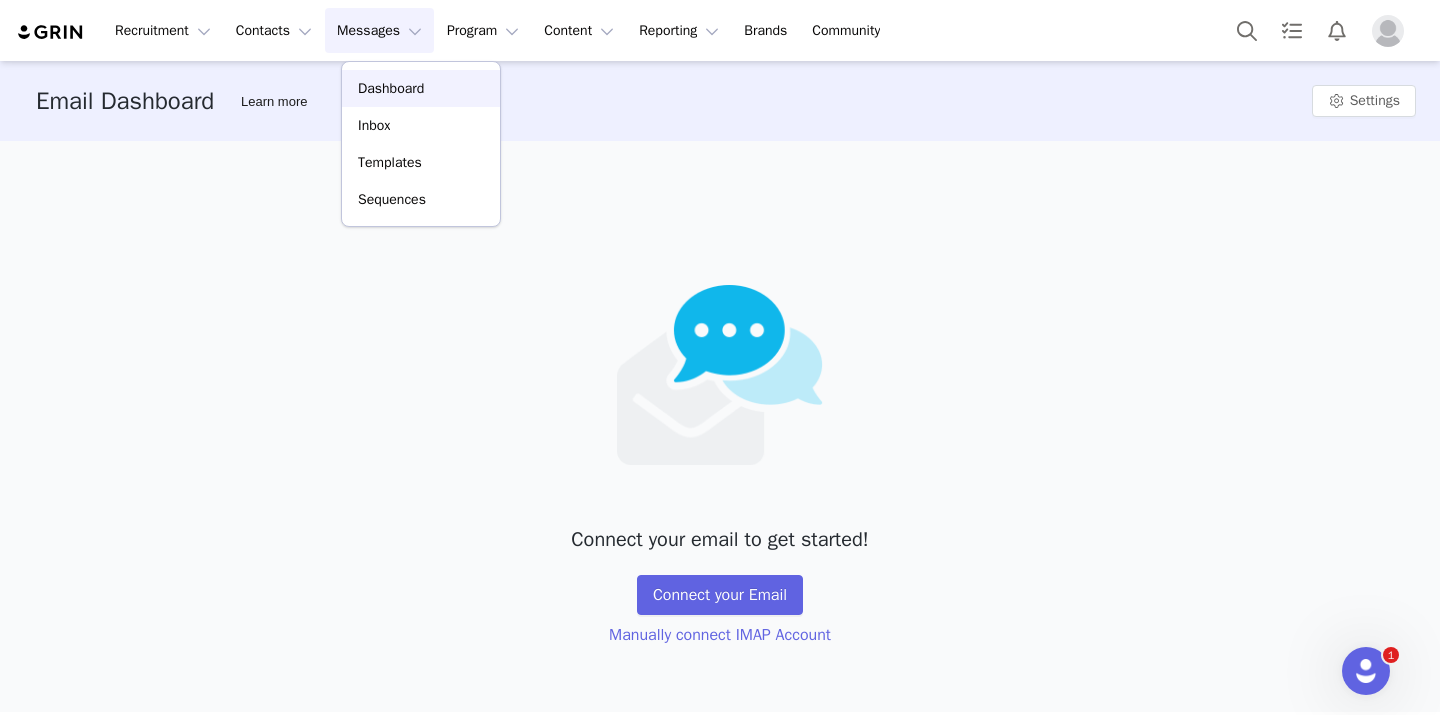 click on "Dashboard" at bounding box center [391, 88] 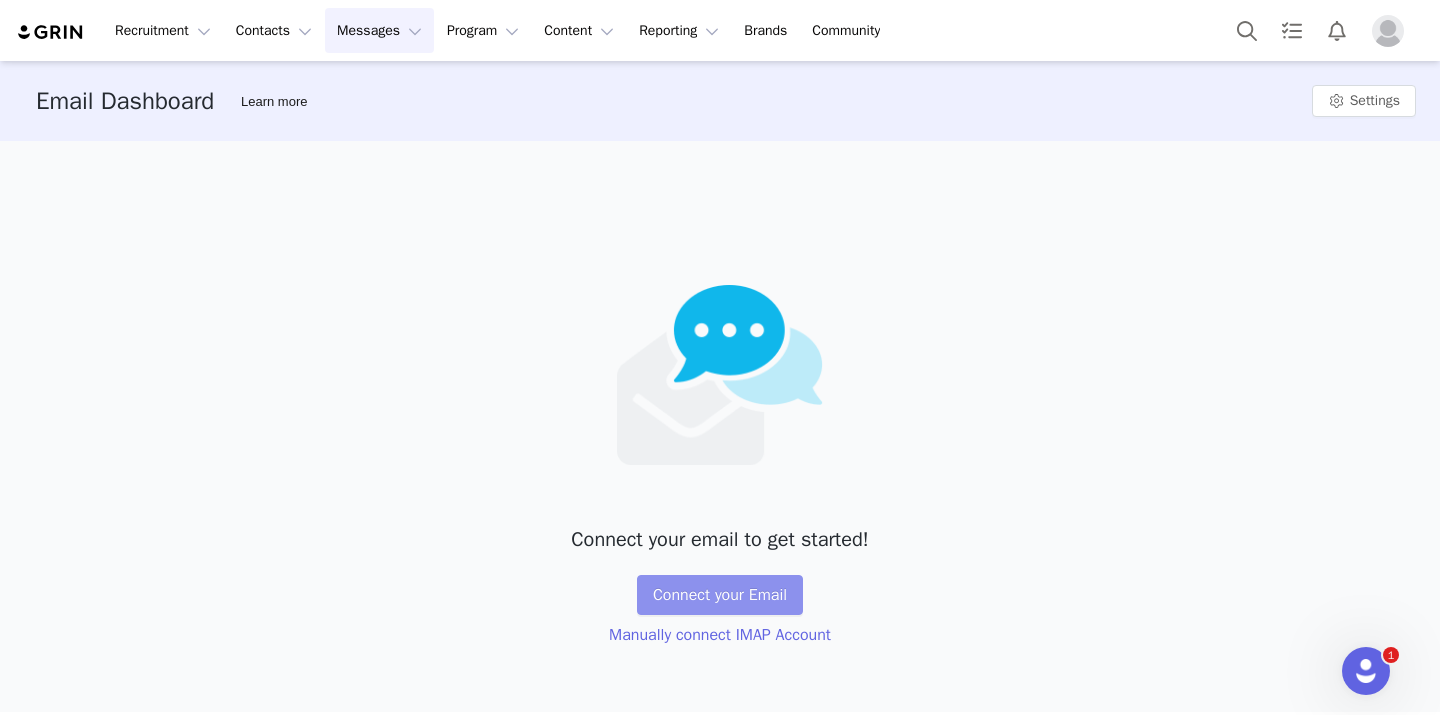 click on "Connect your Email" at bounding box center [720, 595] 